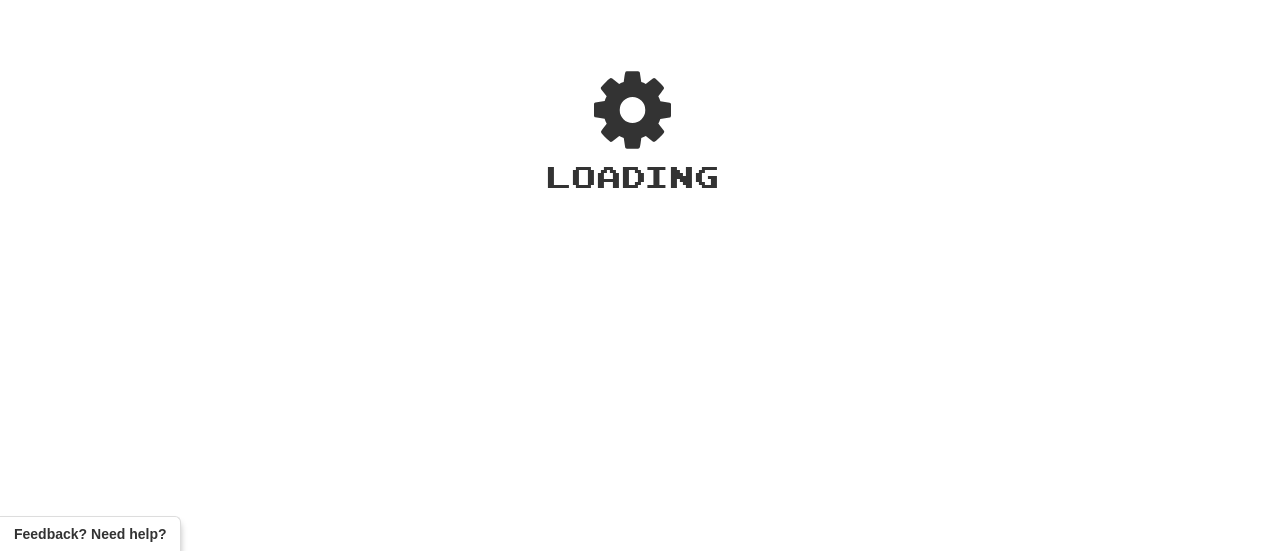 scroll, scrollTop: 0, scrollLeft: 0, axis: both 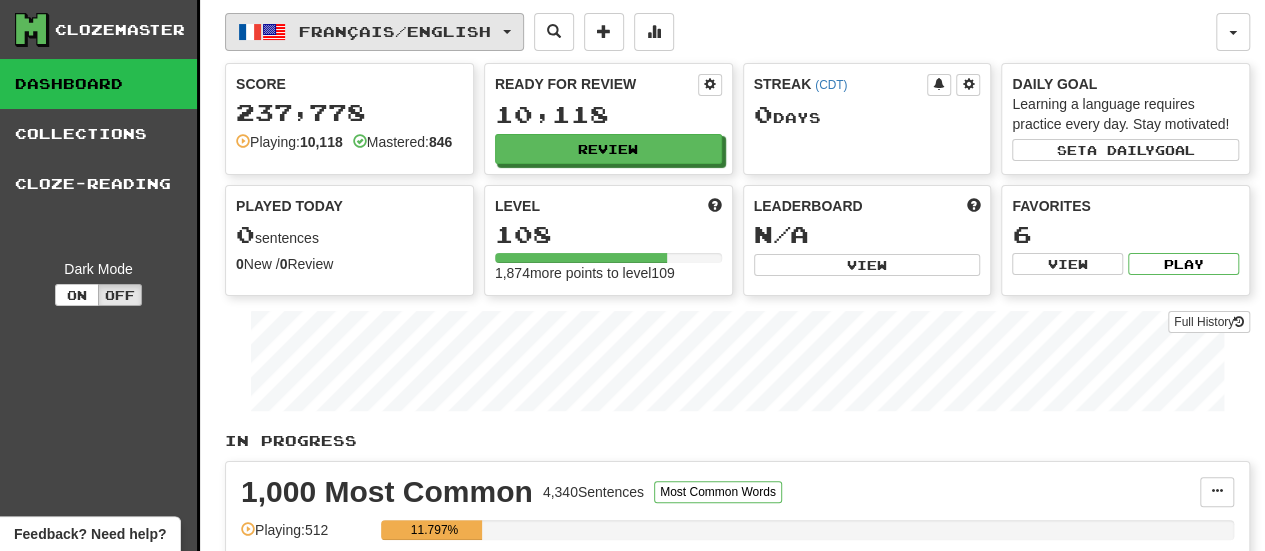 click on "Français  /  English" at bounding box center [374, 32] 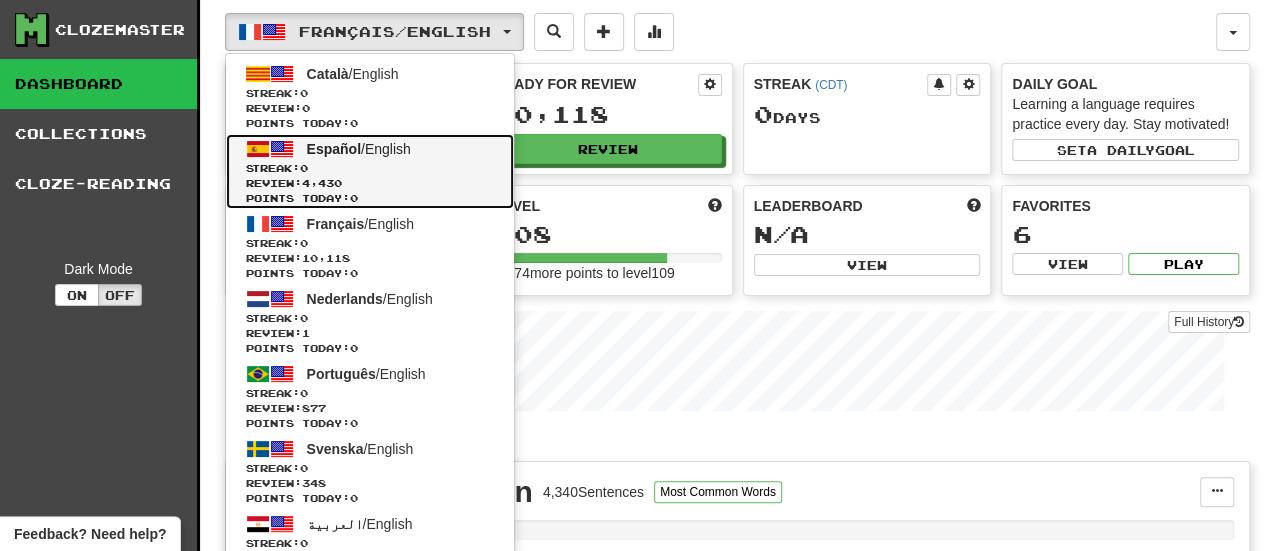 click on "Español  /  English Streak:  0   Review:  4,430 Points today:  0" at bounding box center (370, 171) 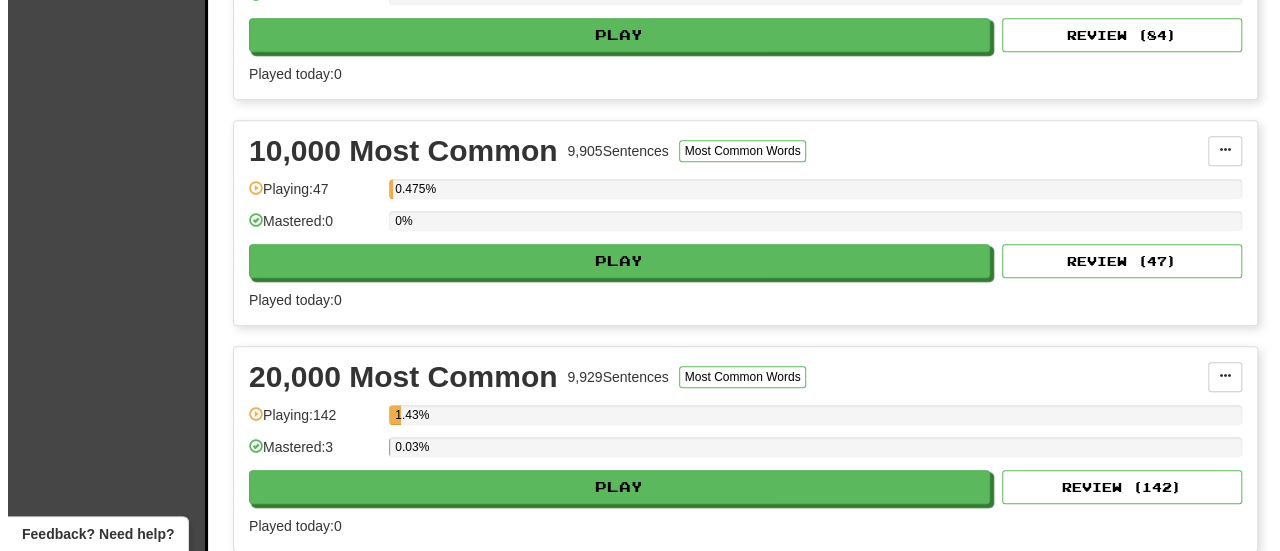 scroll, scrollTop: 575, scrollLeft: 0, axis: vertical 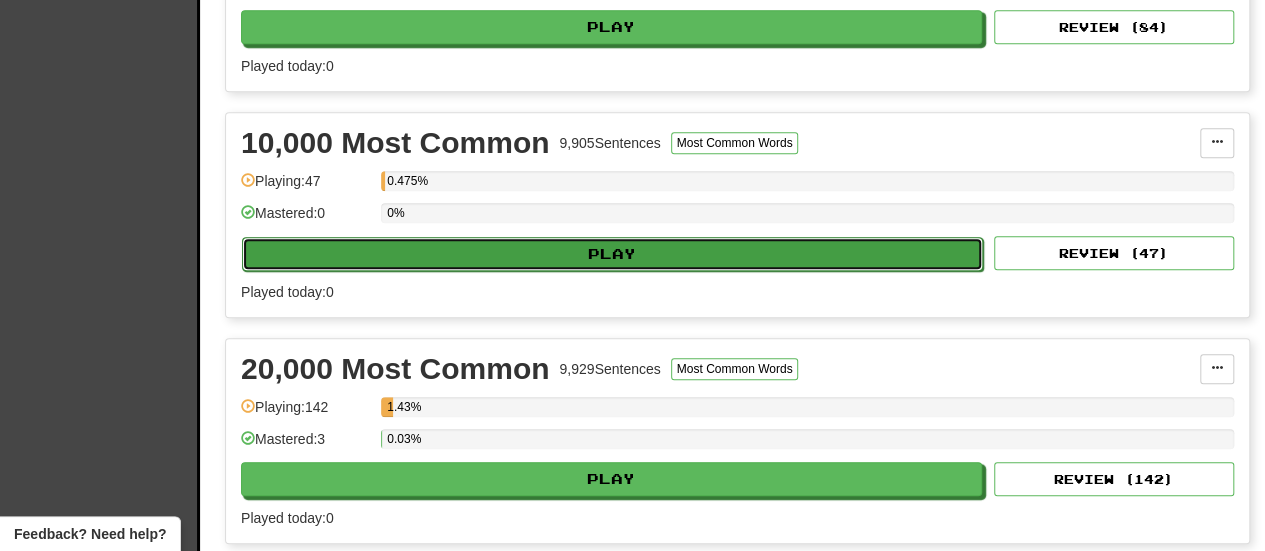 click on "Play" at bounding box center (612, 254) 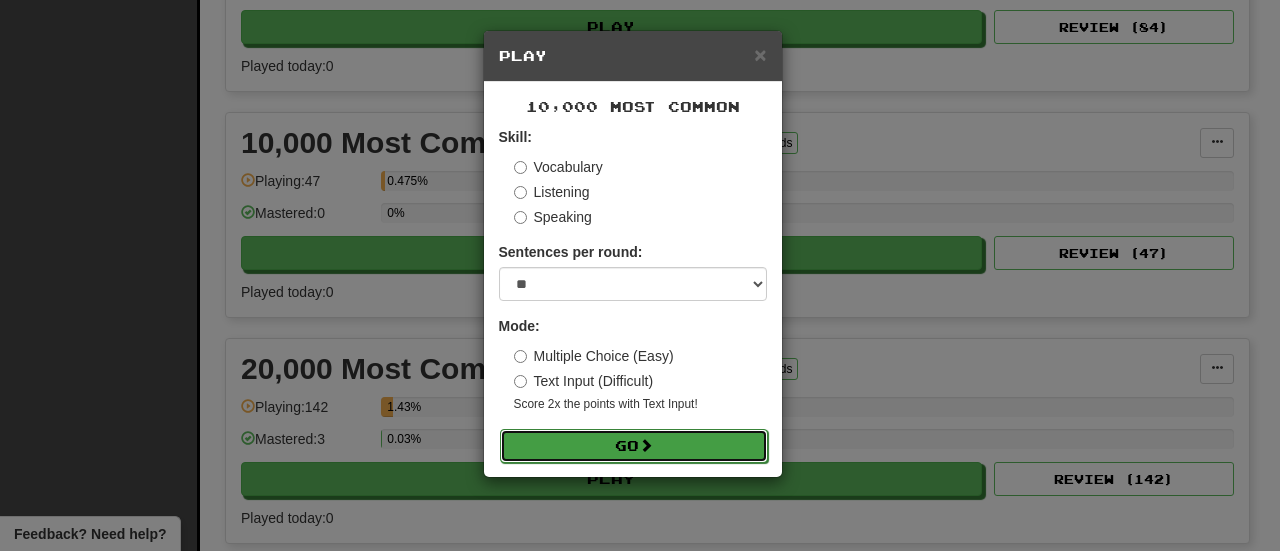 click on "Go" at bounding box center (634, 446) 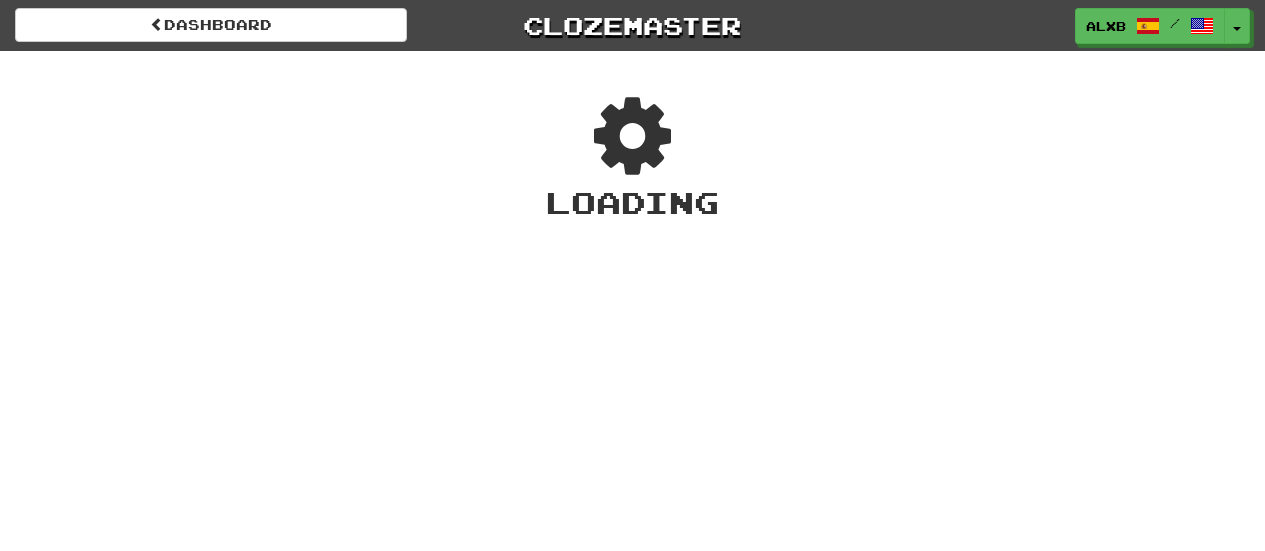 scroll, scrollTop: 0, scrollLeft: 0, axis: both 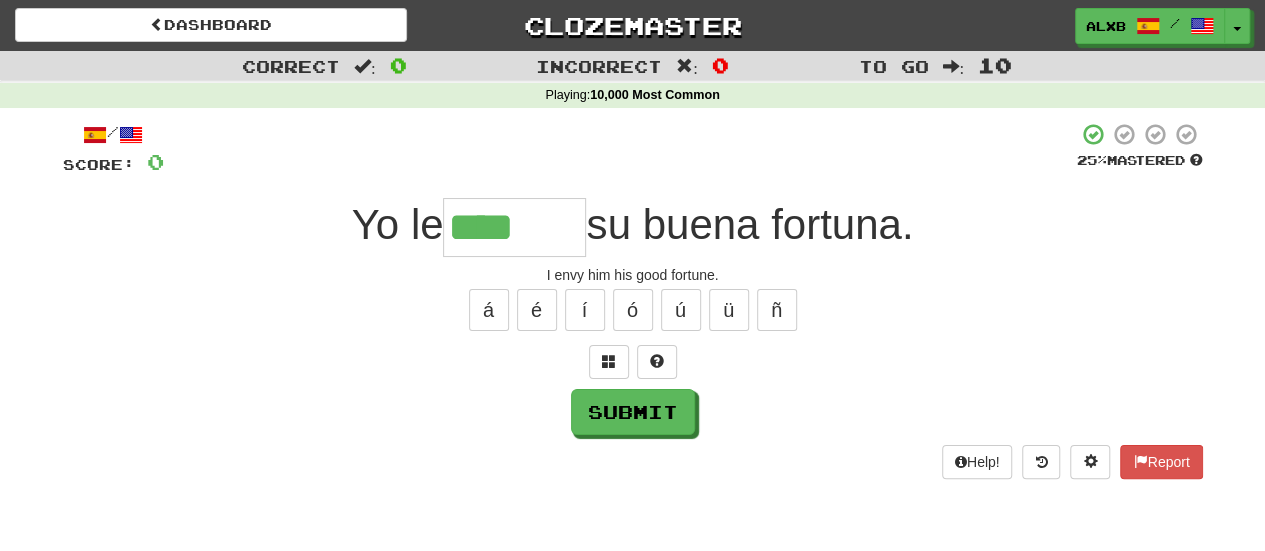 type on "*******" 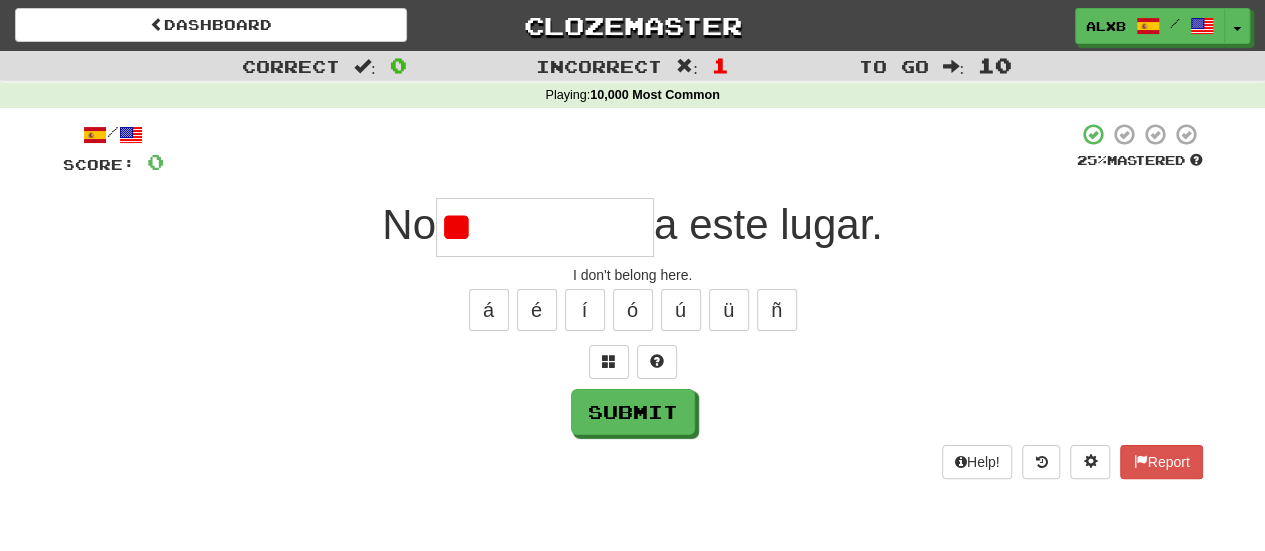 type on "*" 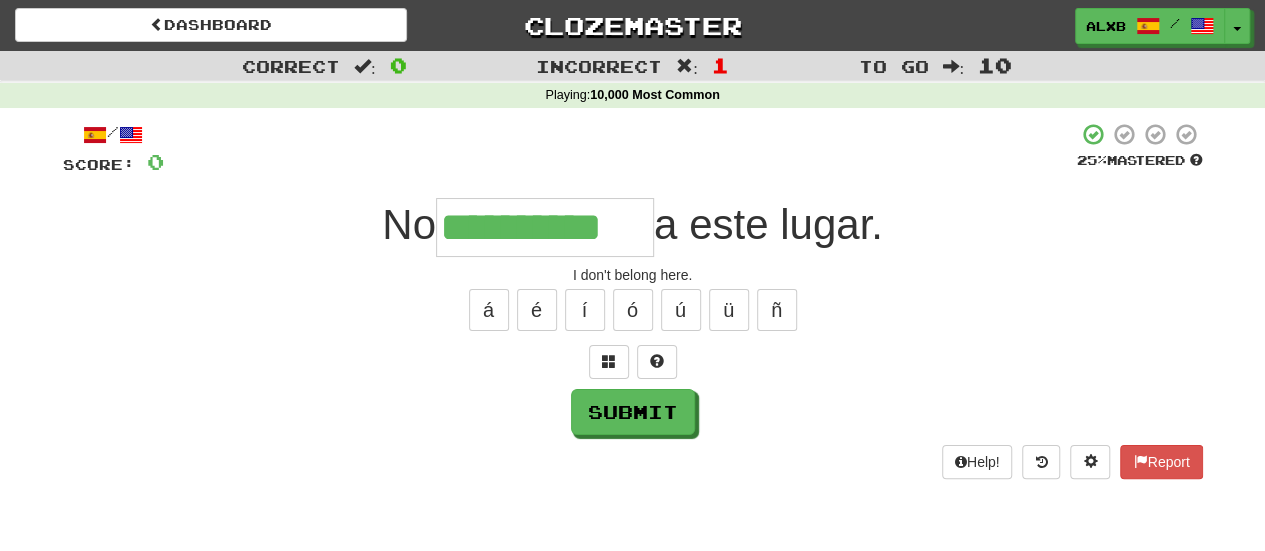 type on "**********" 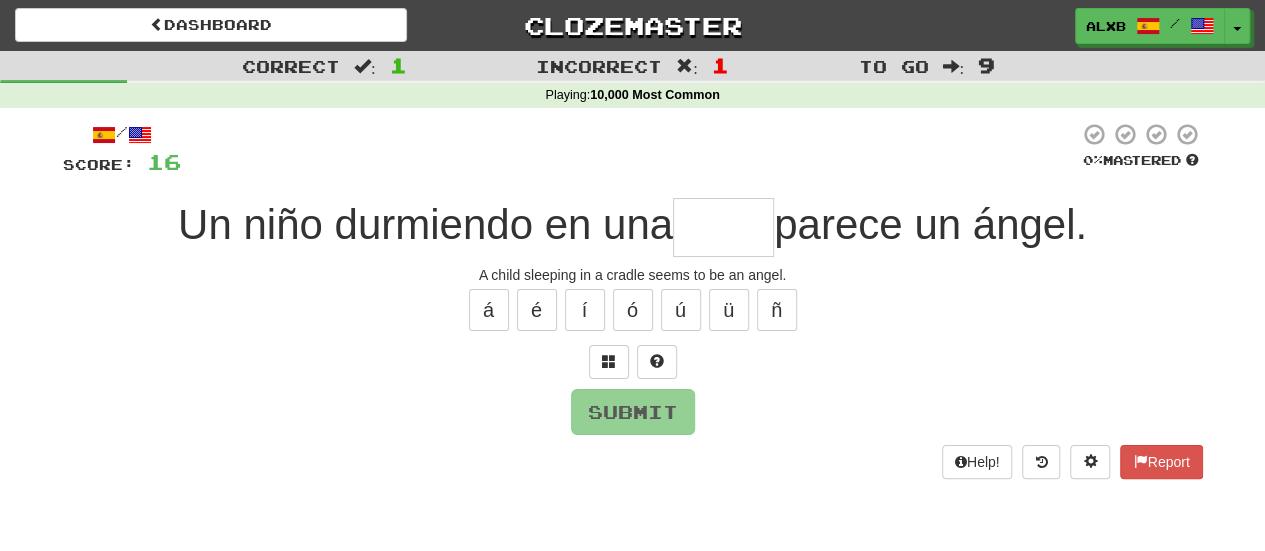 type on "****" 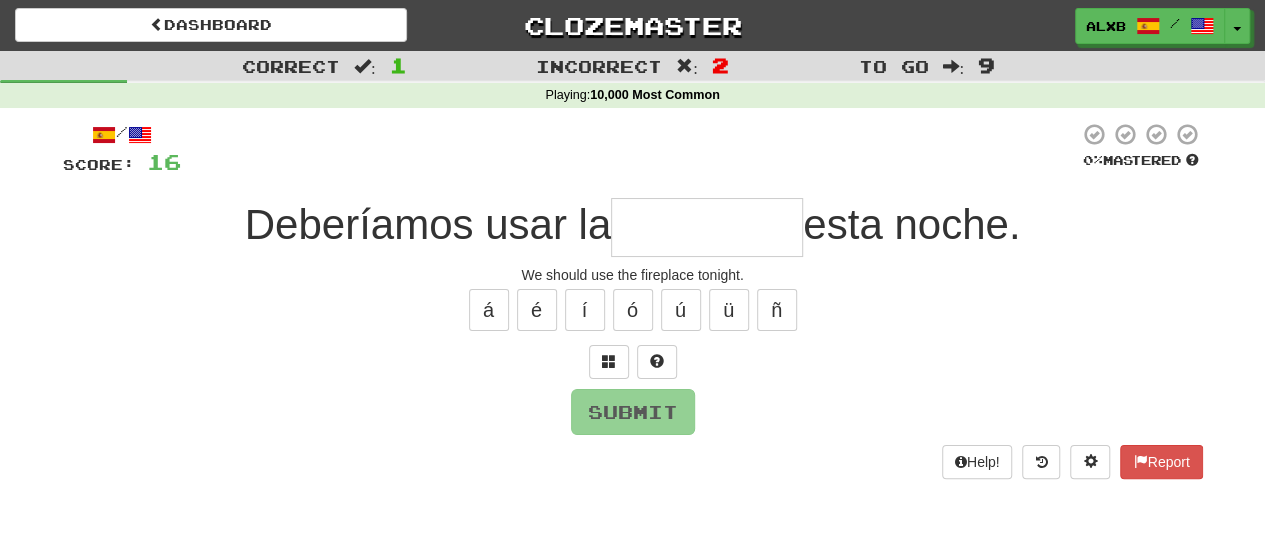 type on "********" 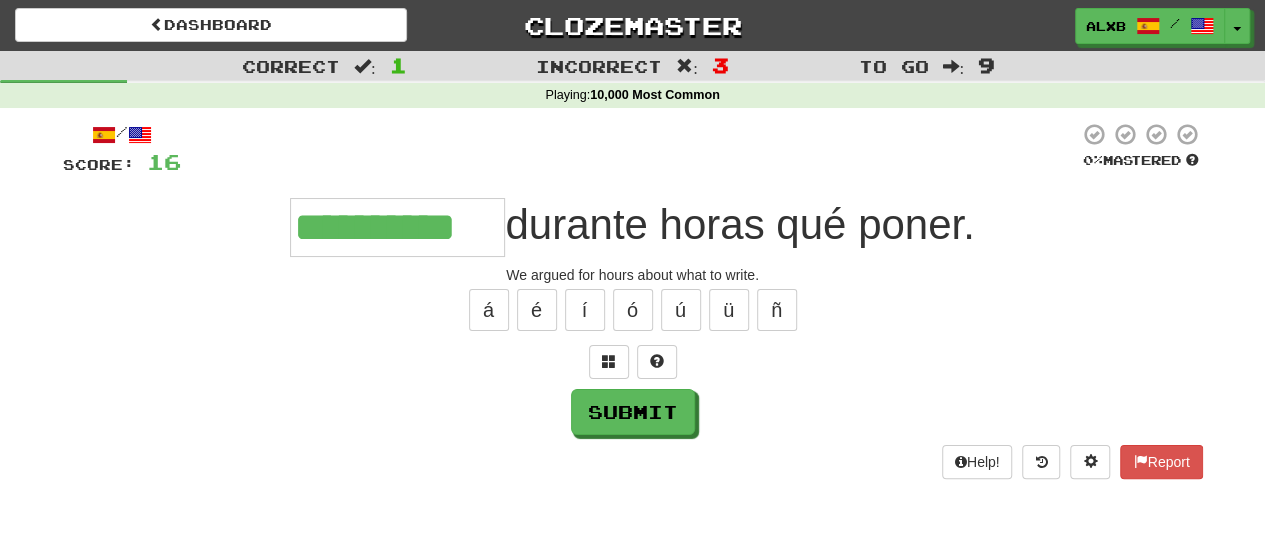 type on "**********" 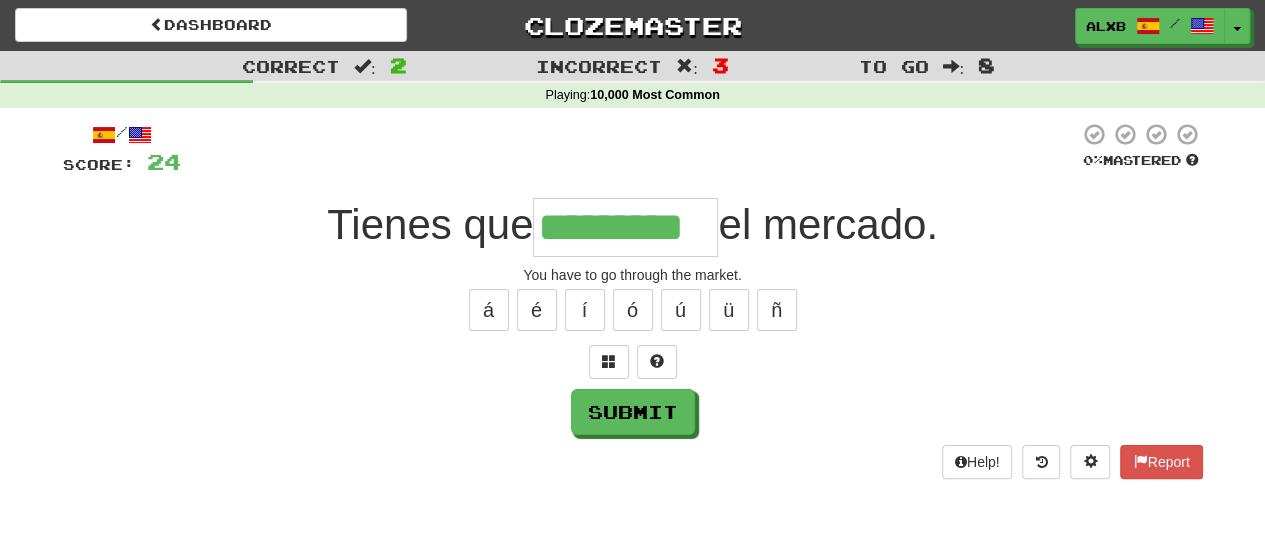 type on "*********" 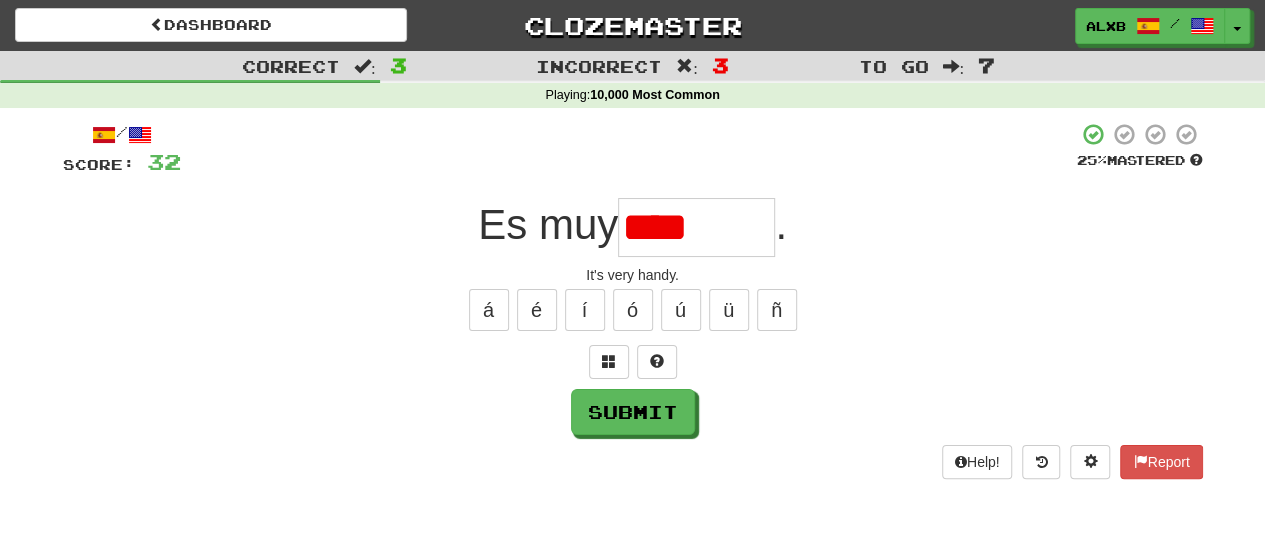 type on "********" 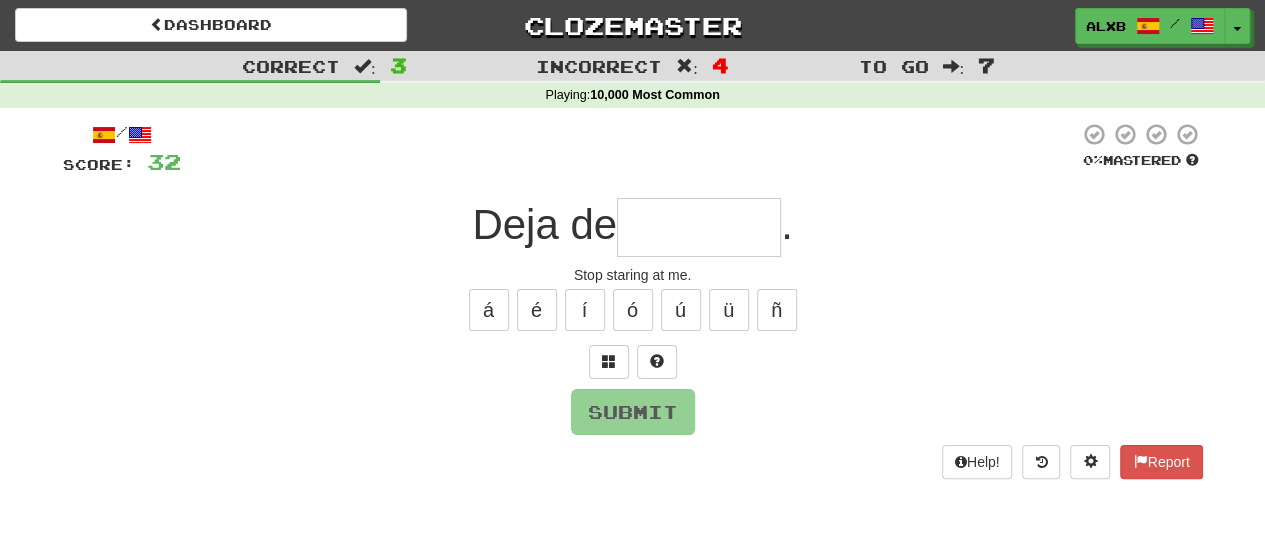 type on "*" 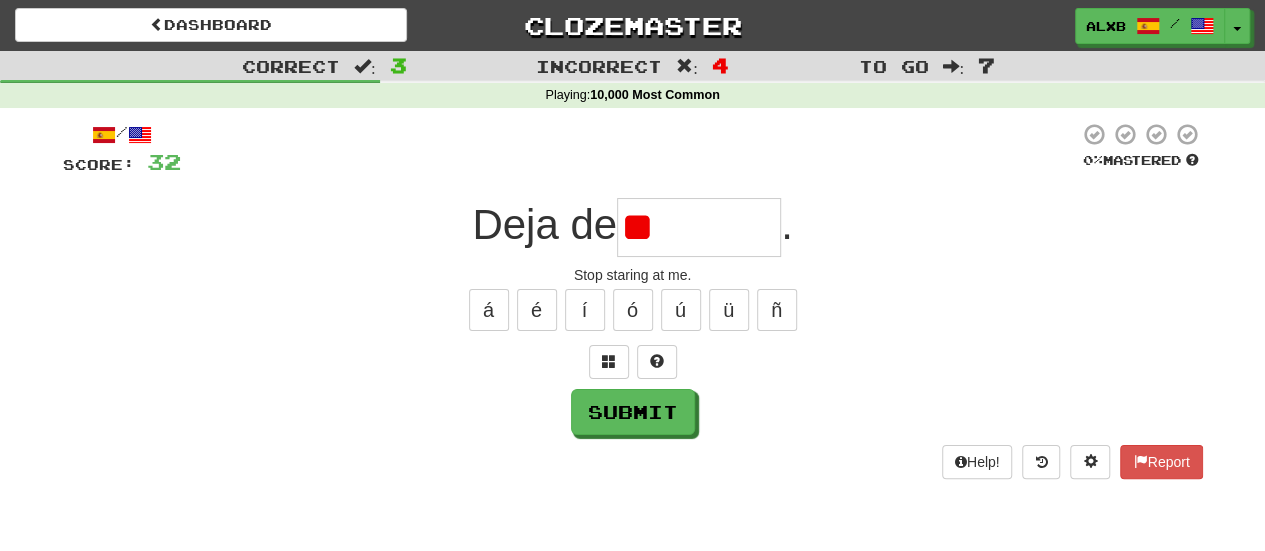 type on "*" 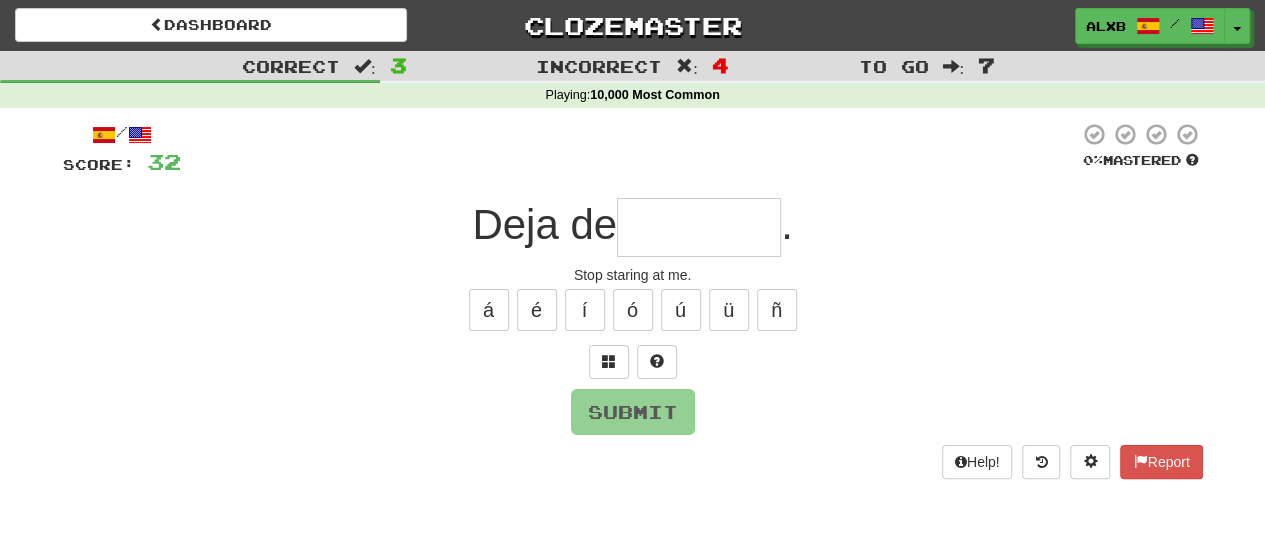 type on "*******" 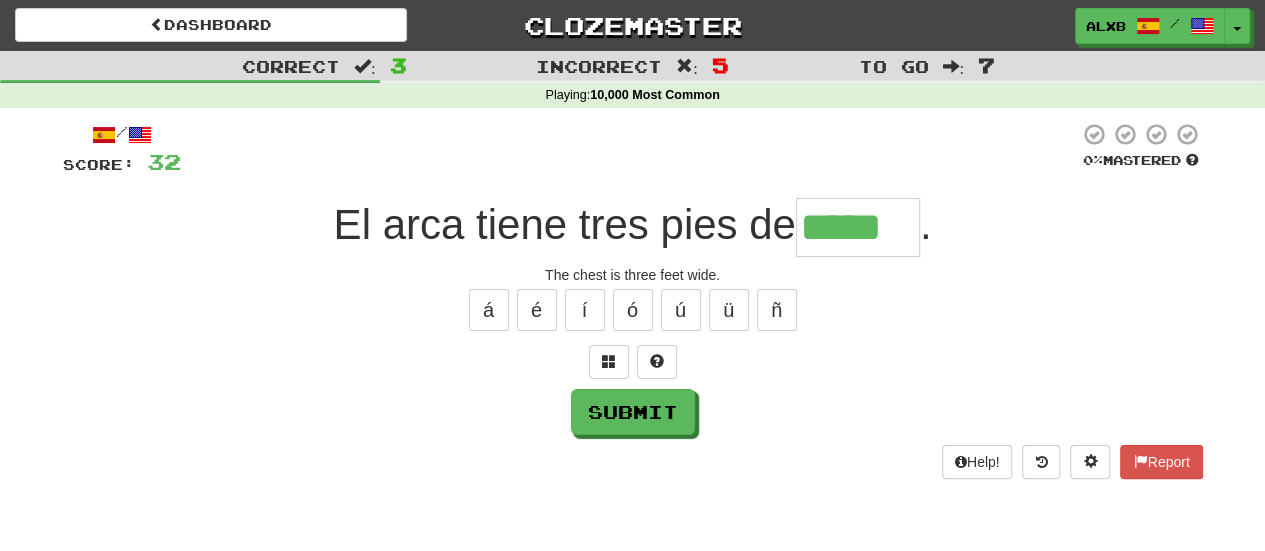 type on "*****" 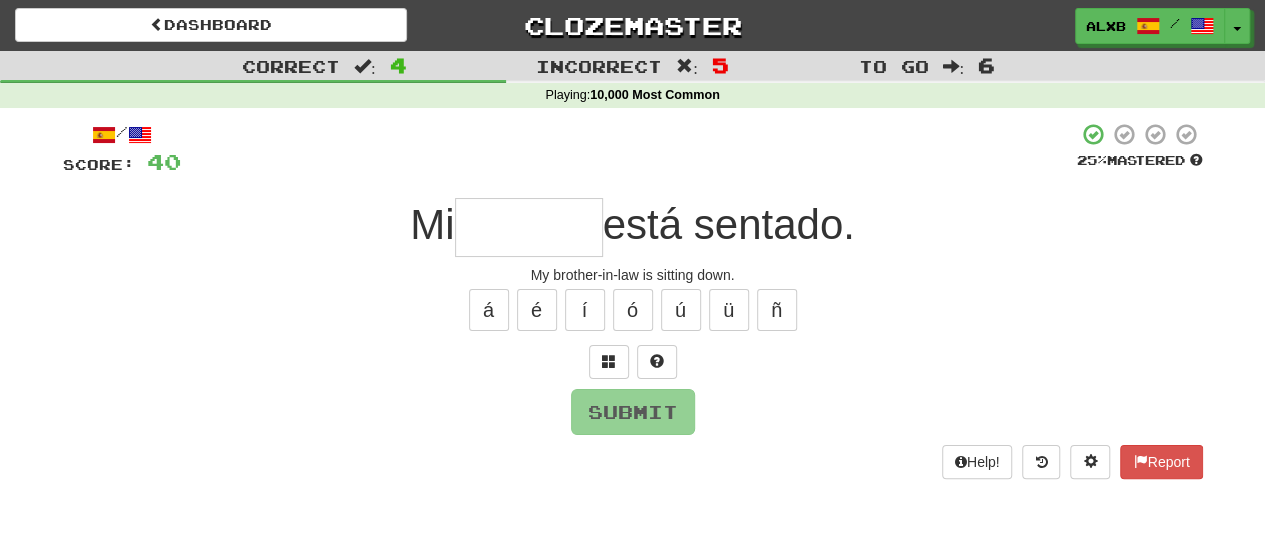 type on "*" 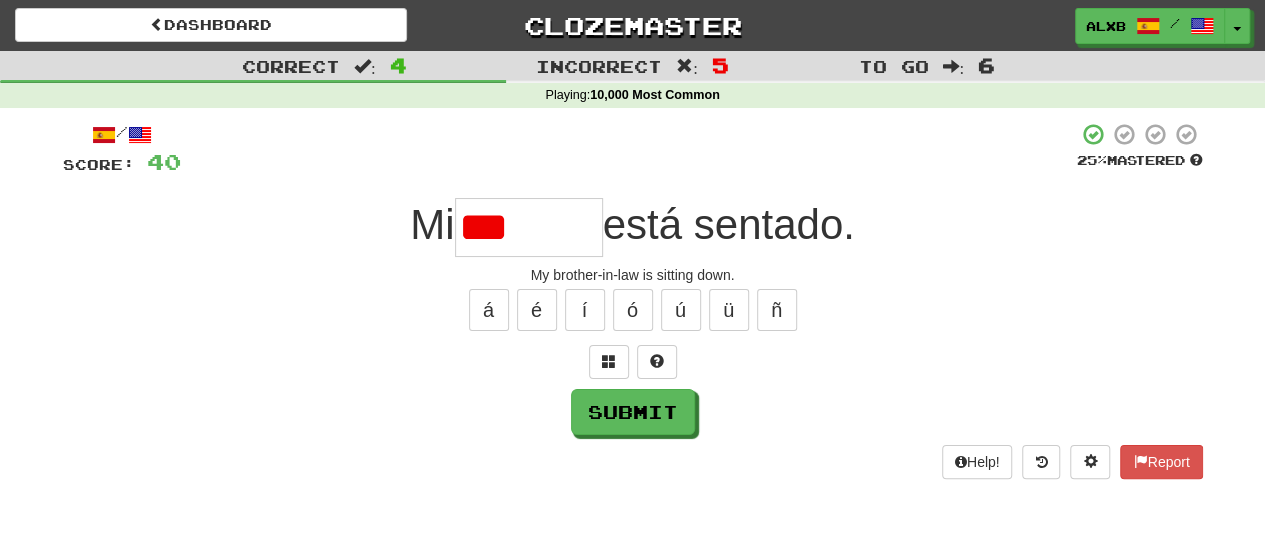 type on "******" 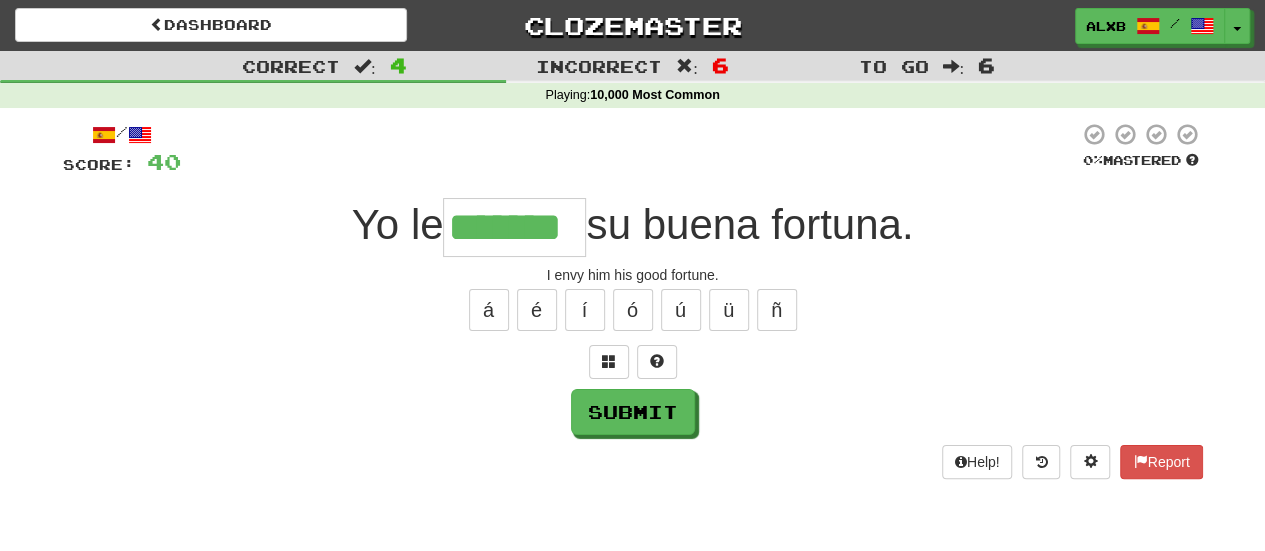 type on "*******" 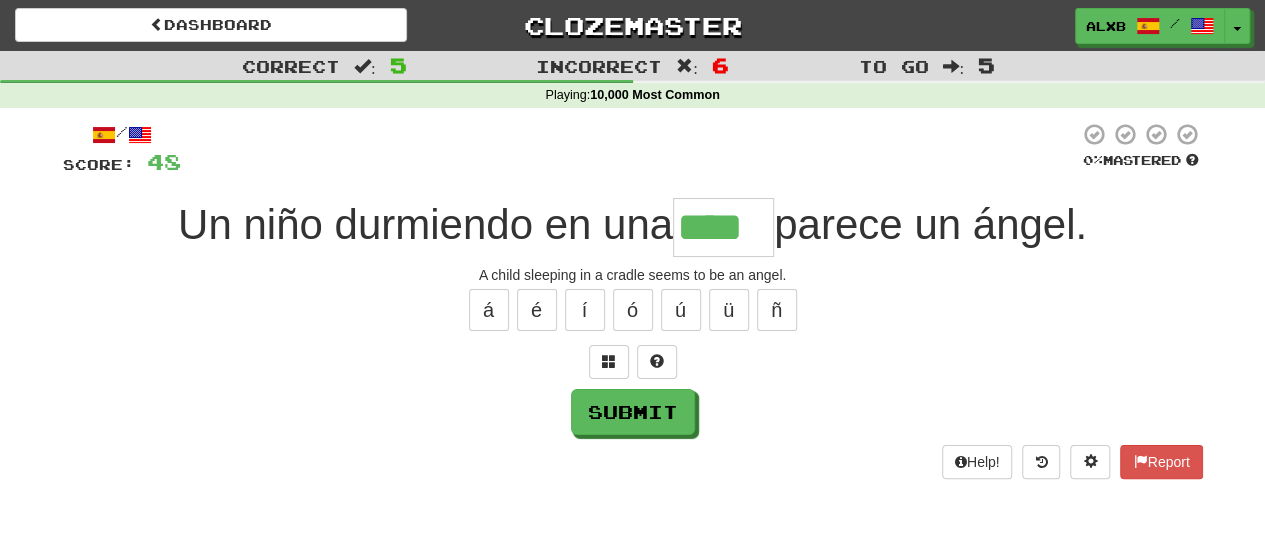 type on "****" 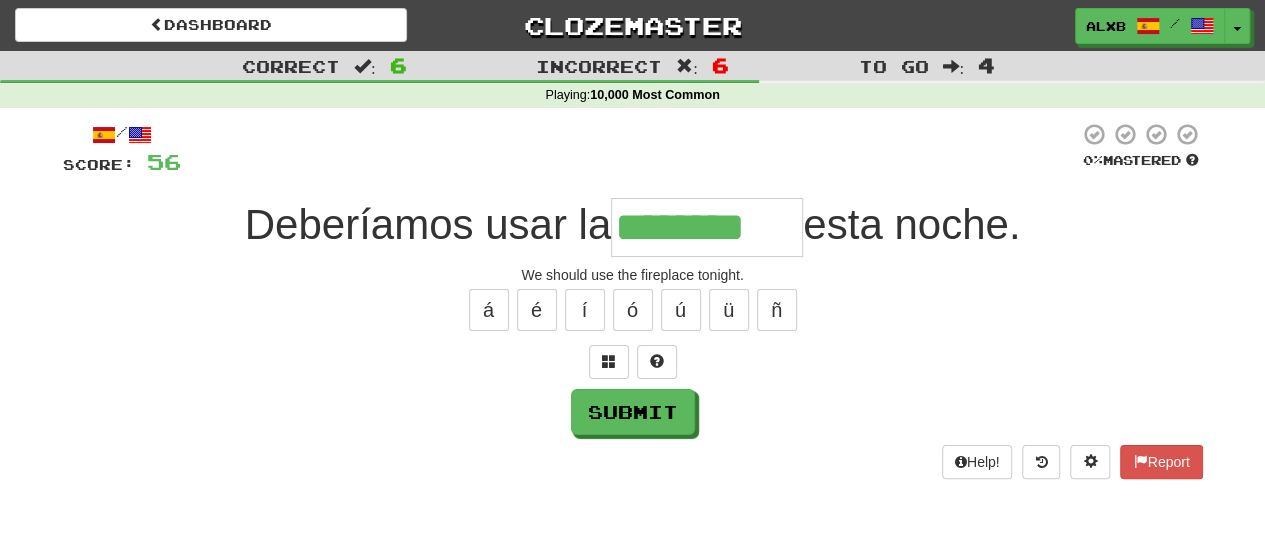 type on "********" 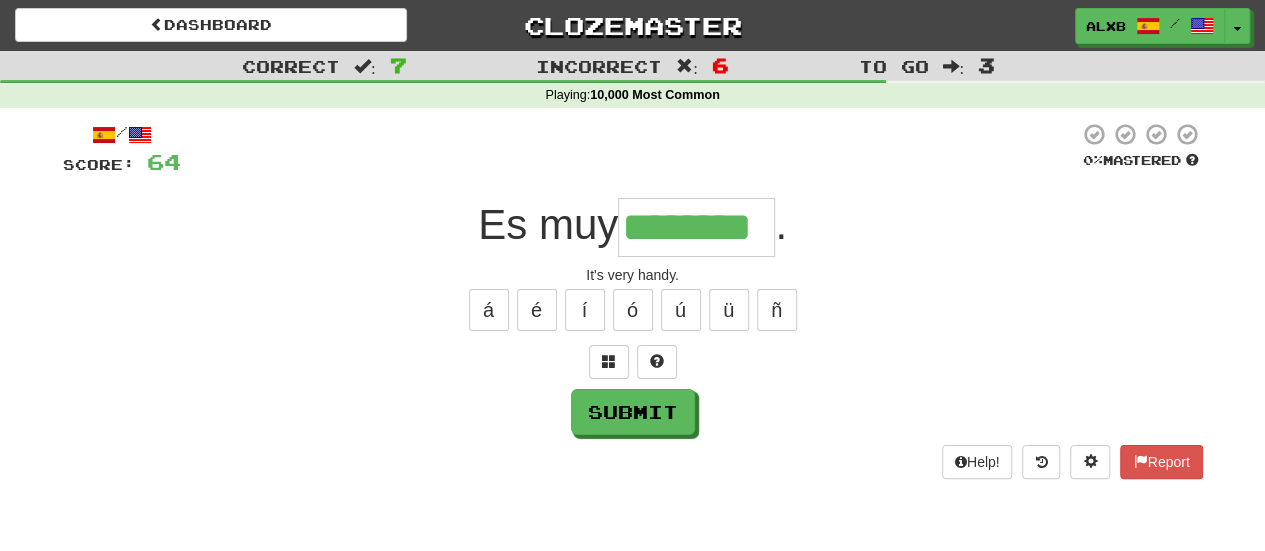type on "********" 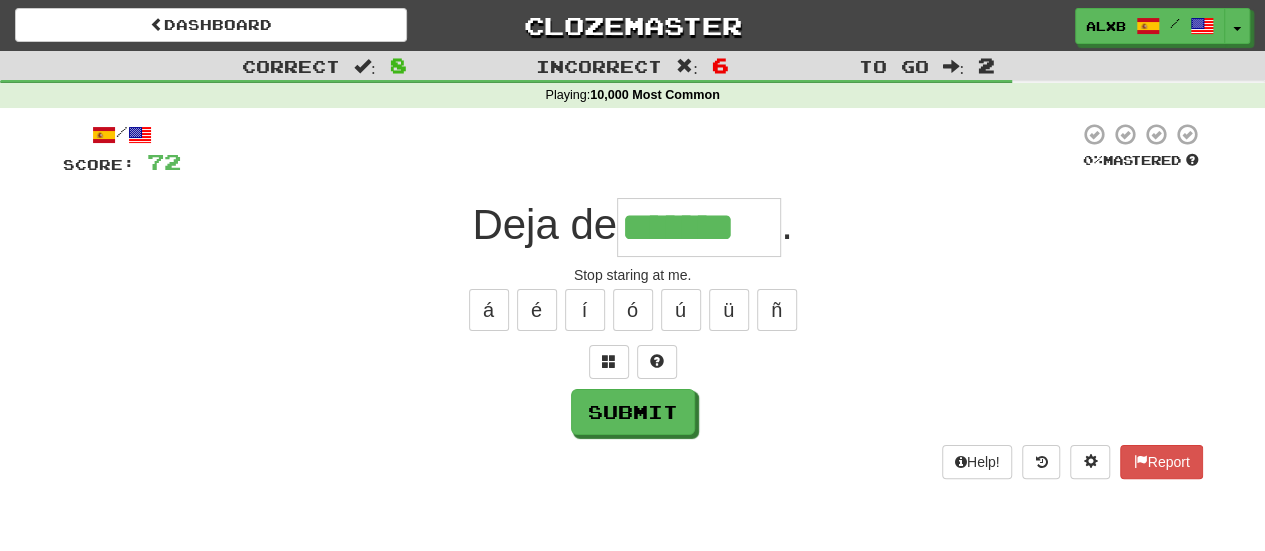 type on "*******" 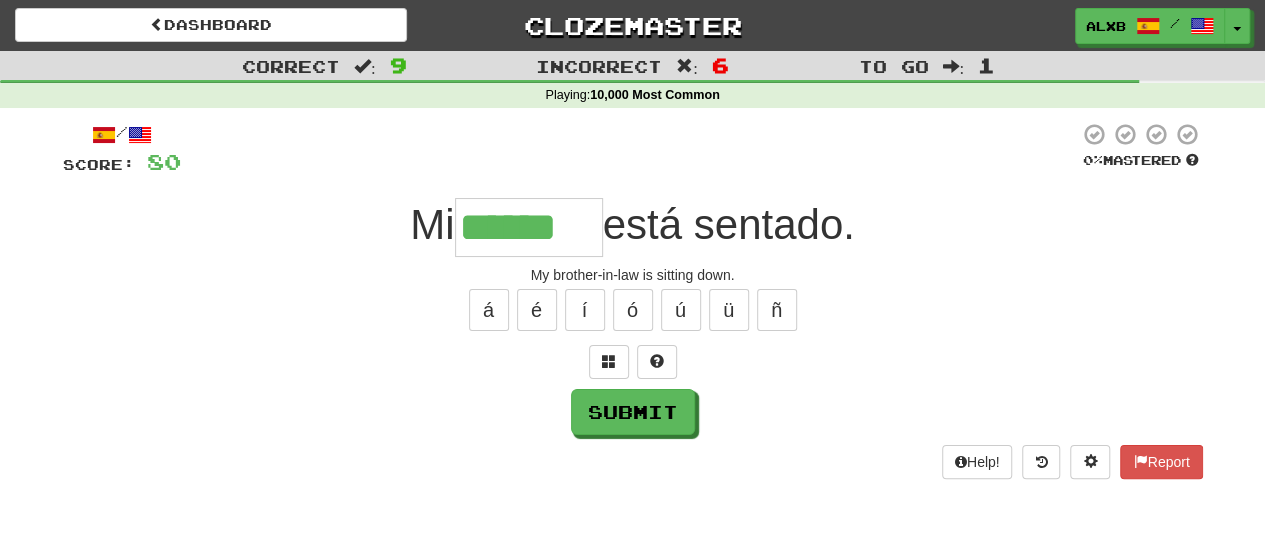 type on "******" 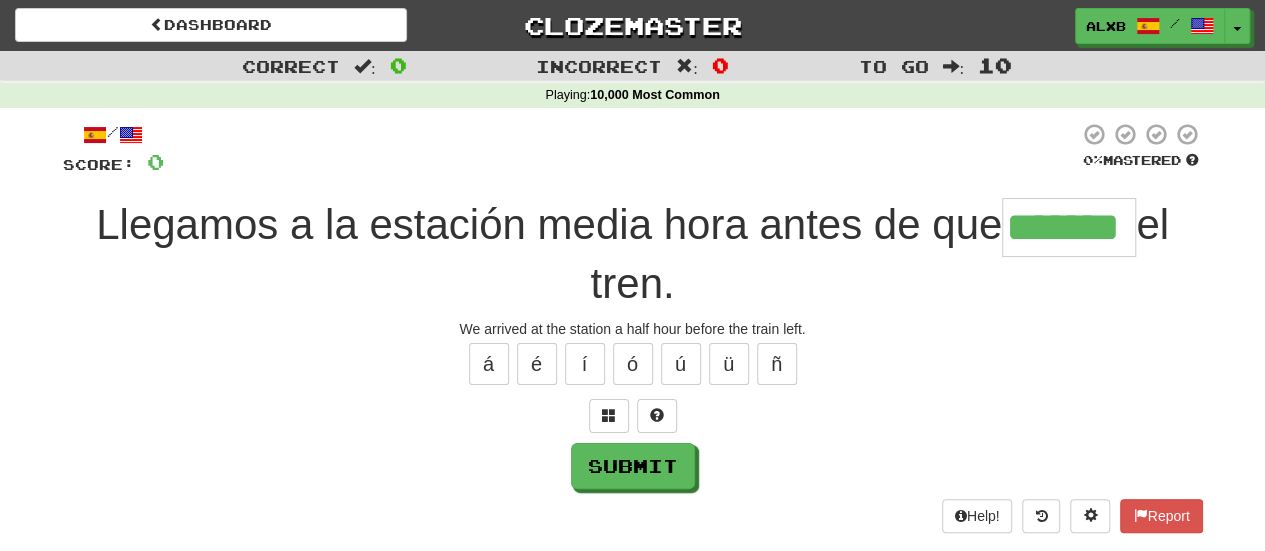 type on "*******" 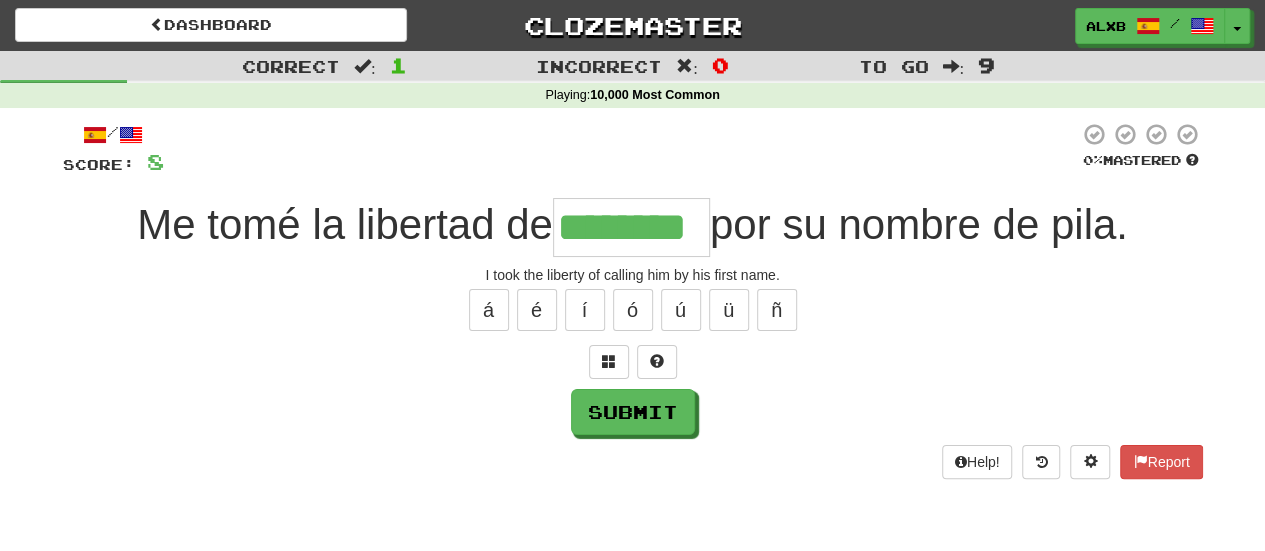 type on "********" 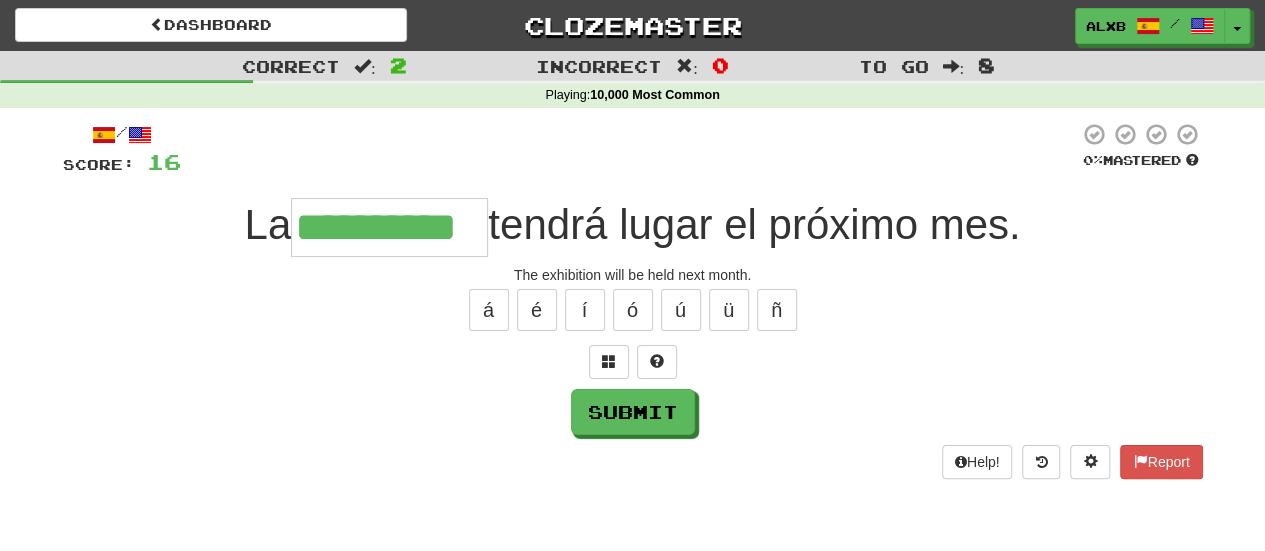 type on "**********" 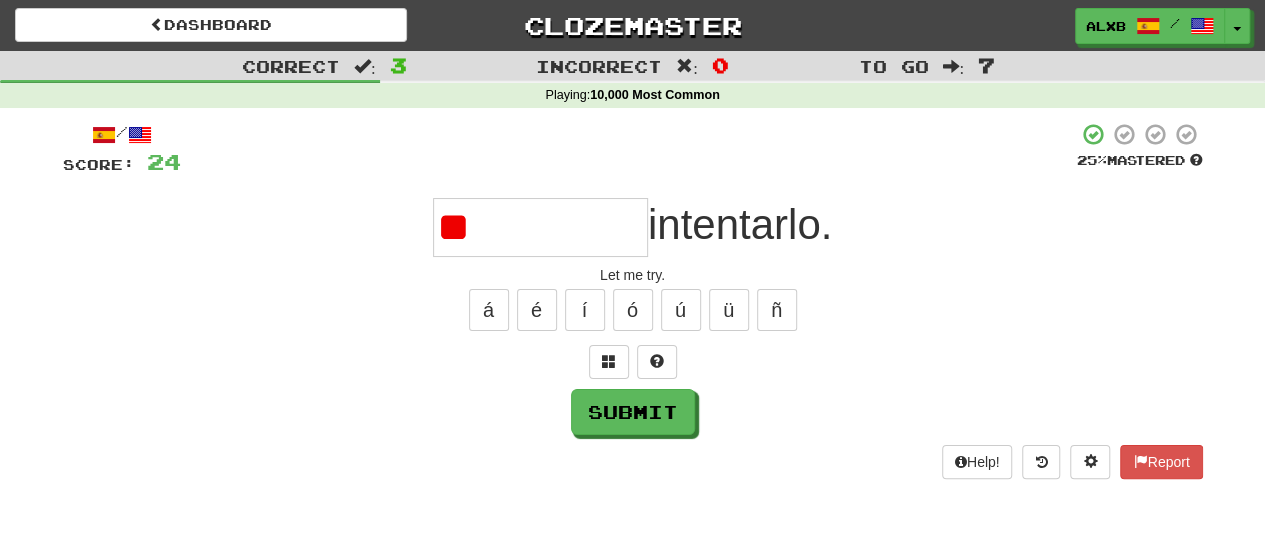 type on "*" 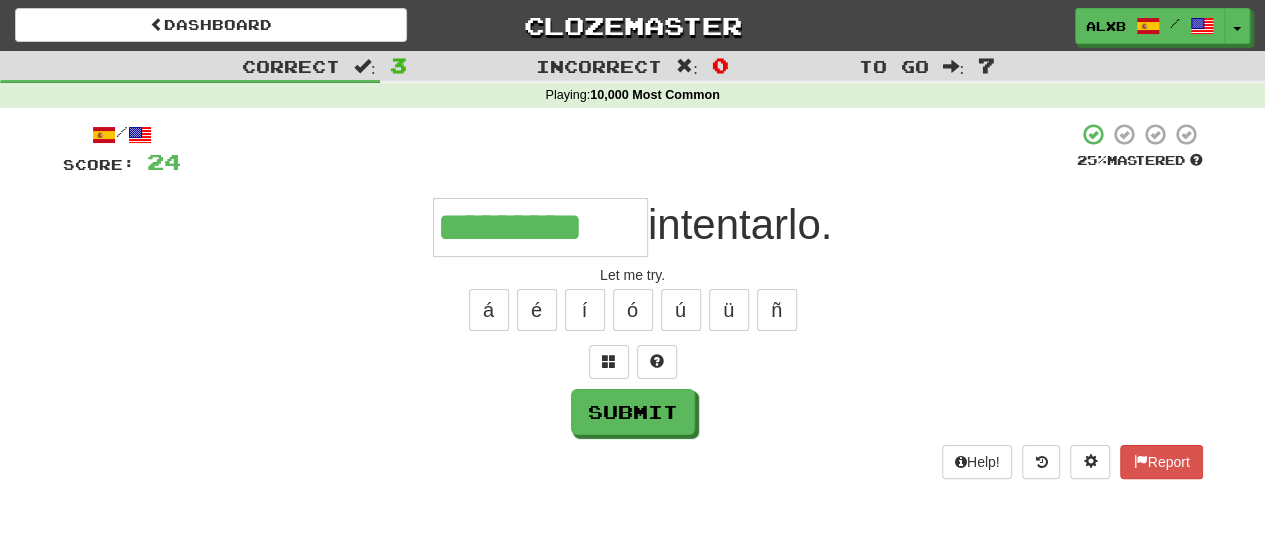type on "*********" 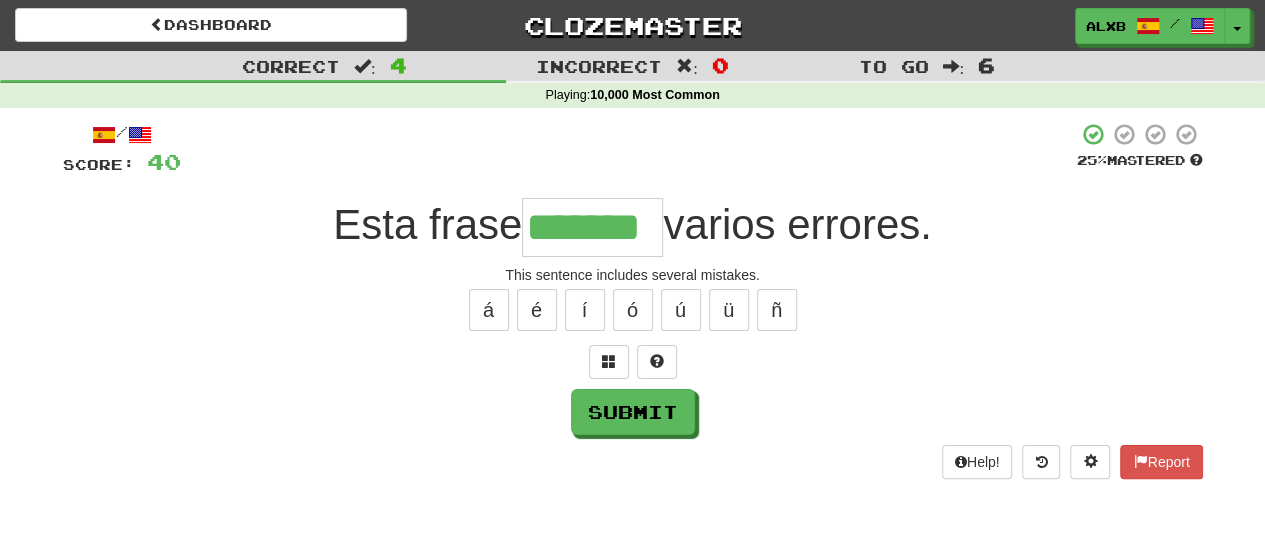 type on "*******" 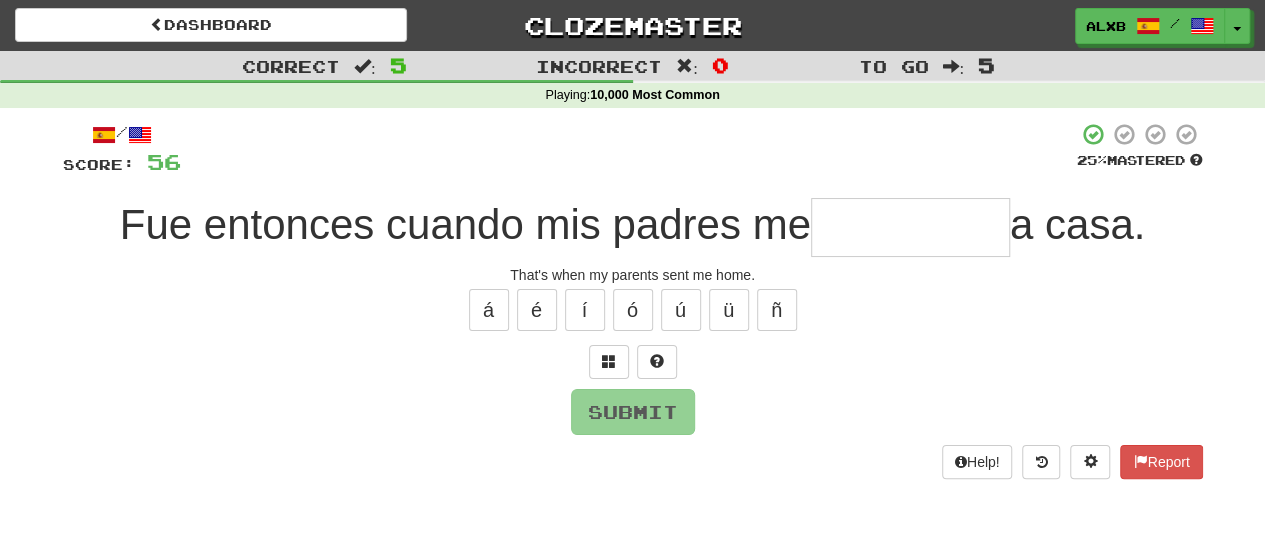 type on "*" 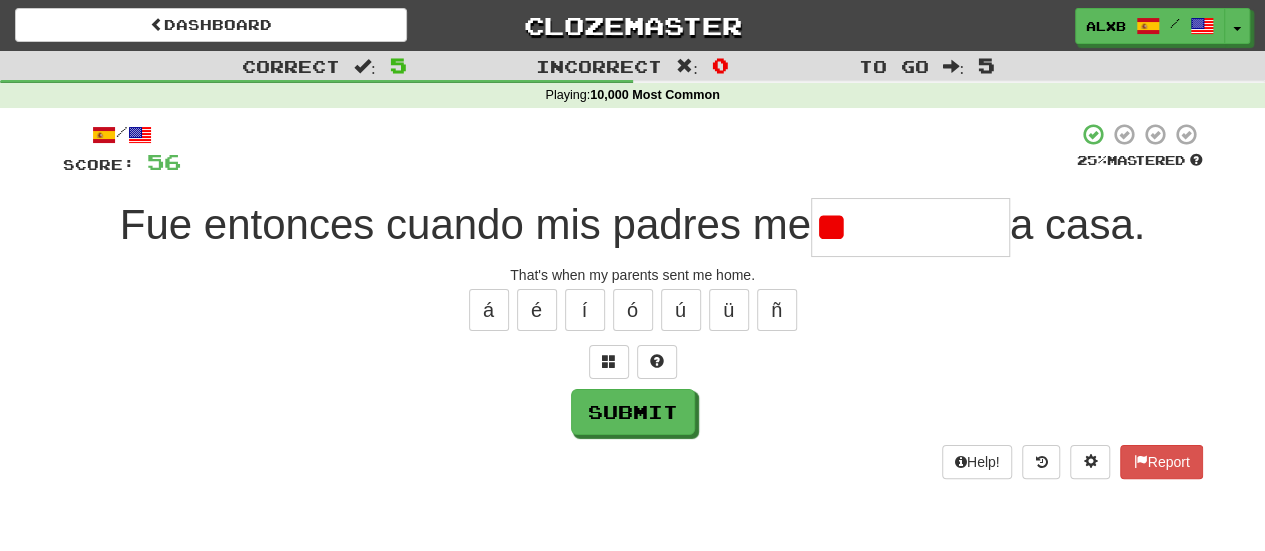 type on "*" 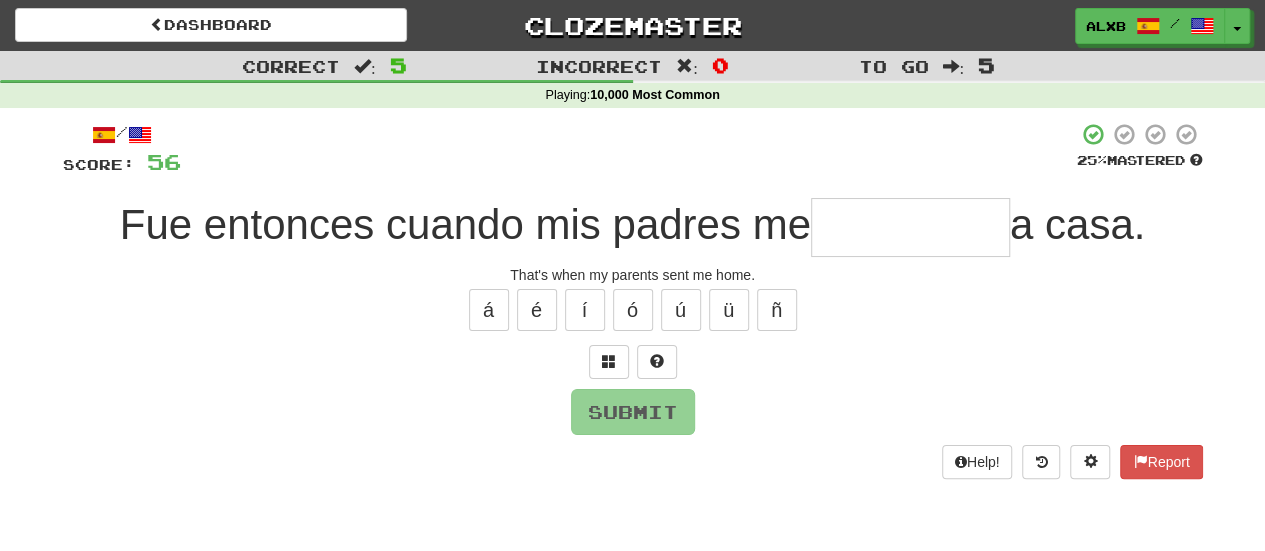 type on "********" 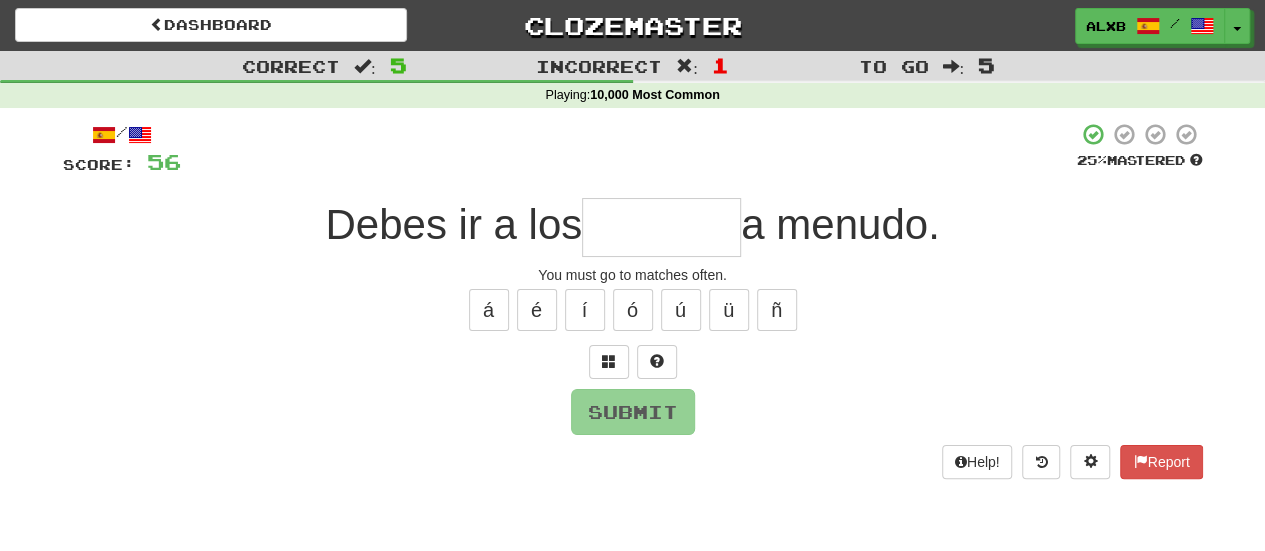 type on "*" 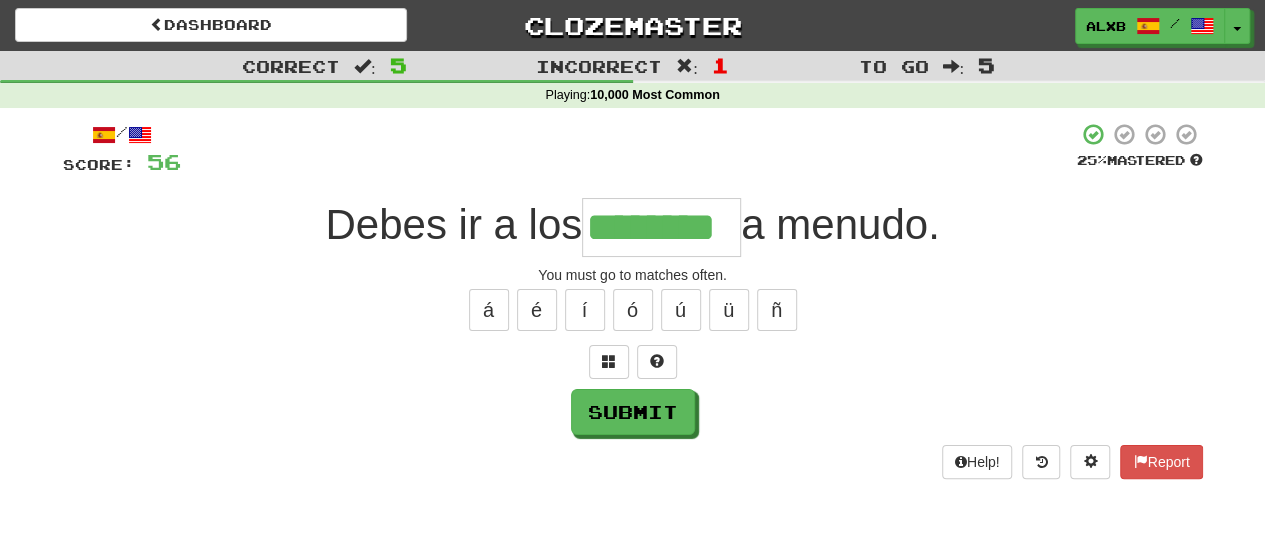 type on "********" 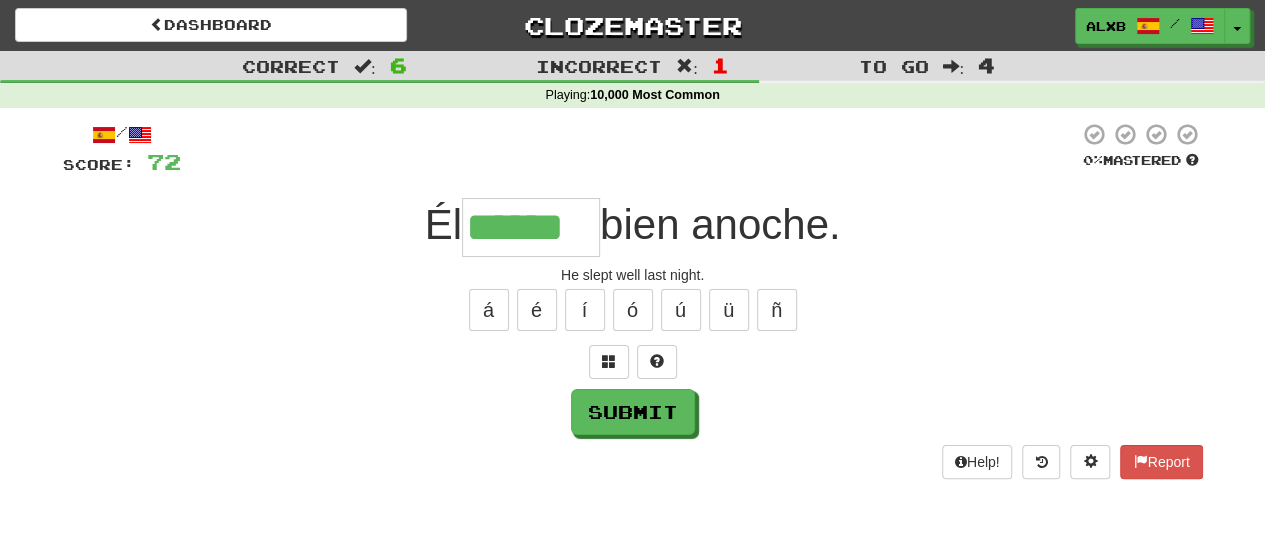 type on "******" 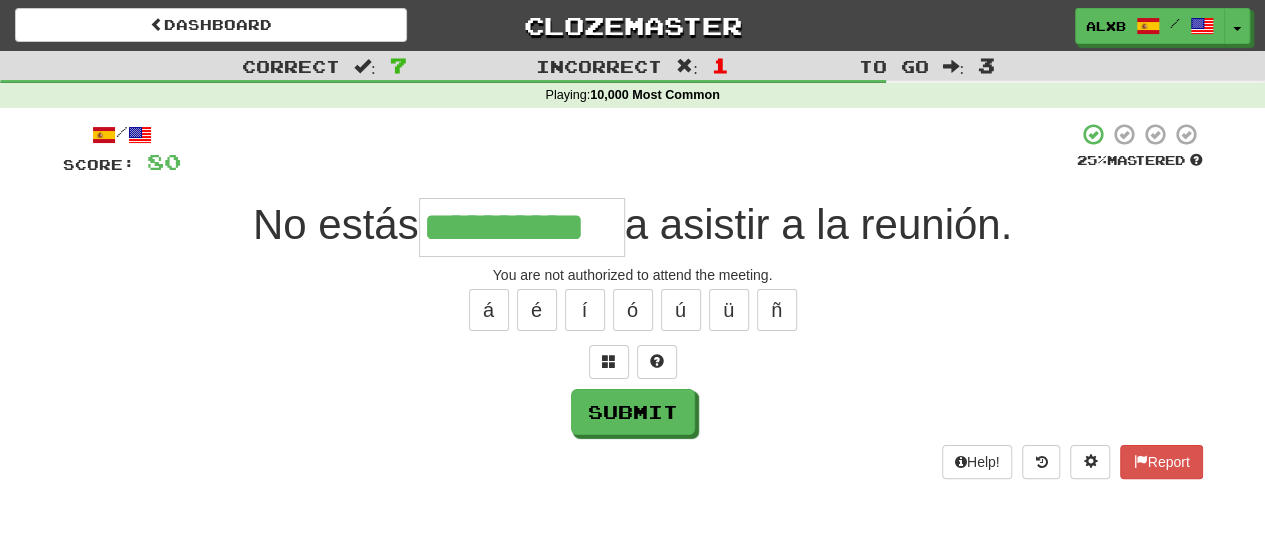 type on "**********" 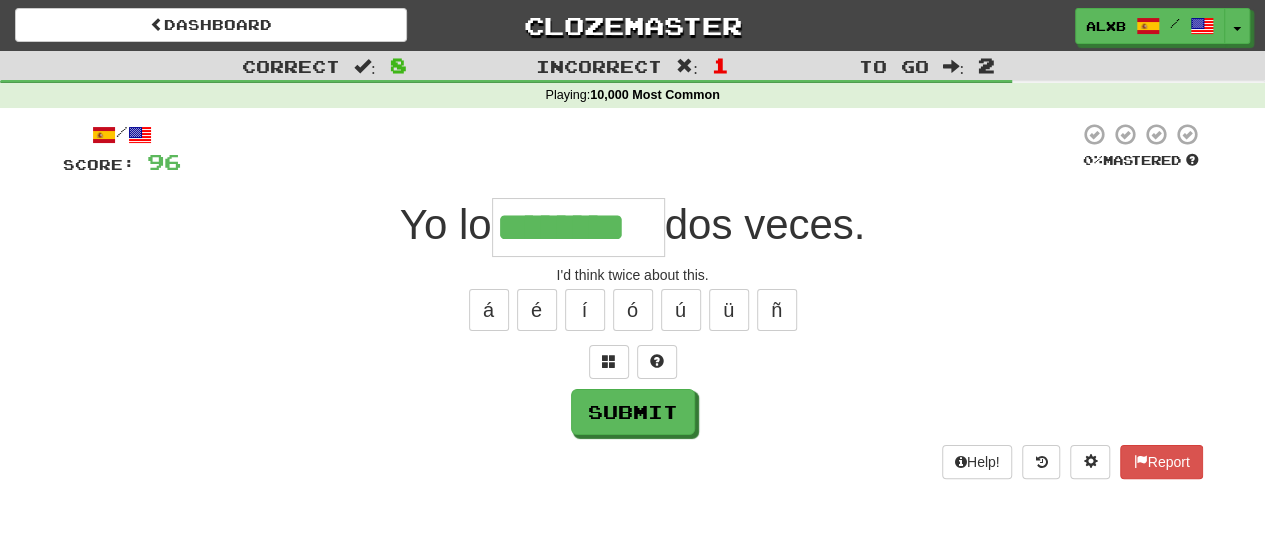 type on "********" 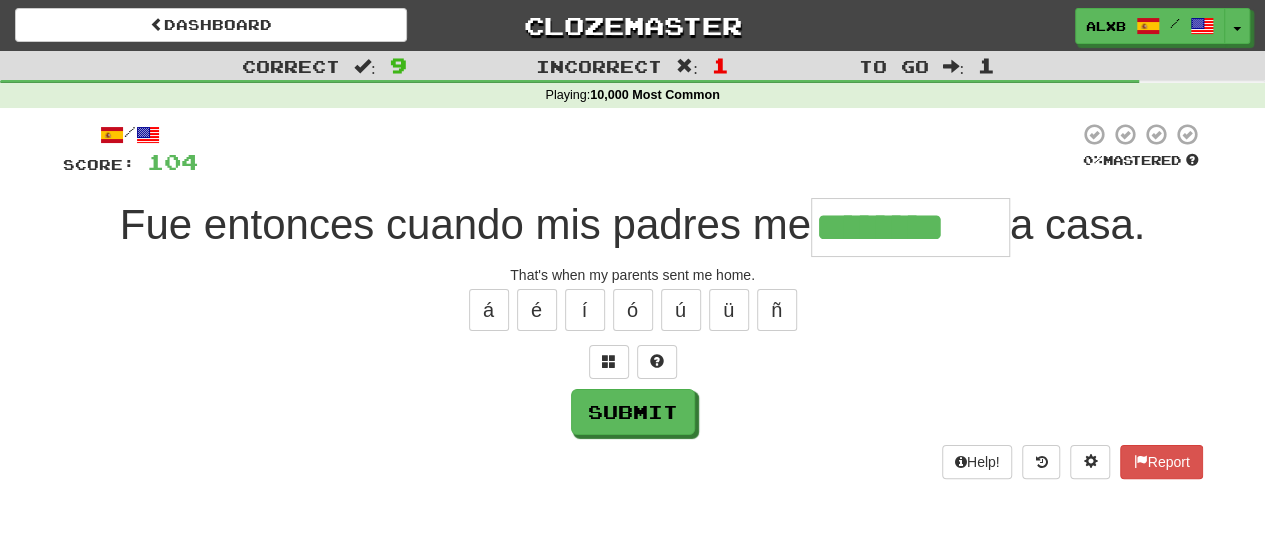 type on "********" 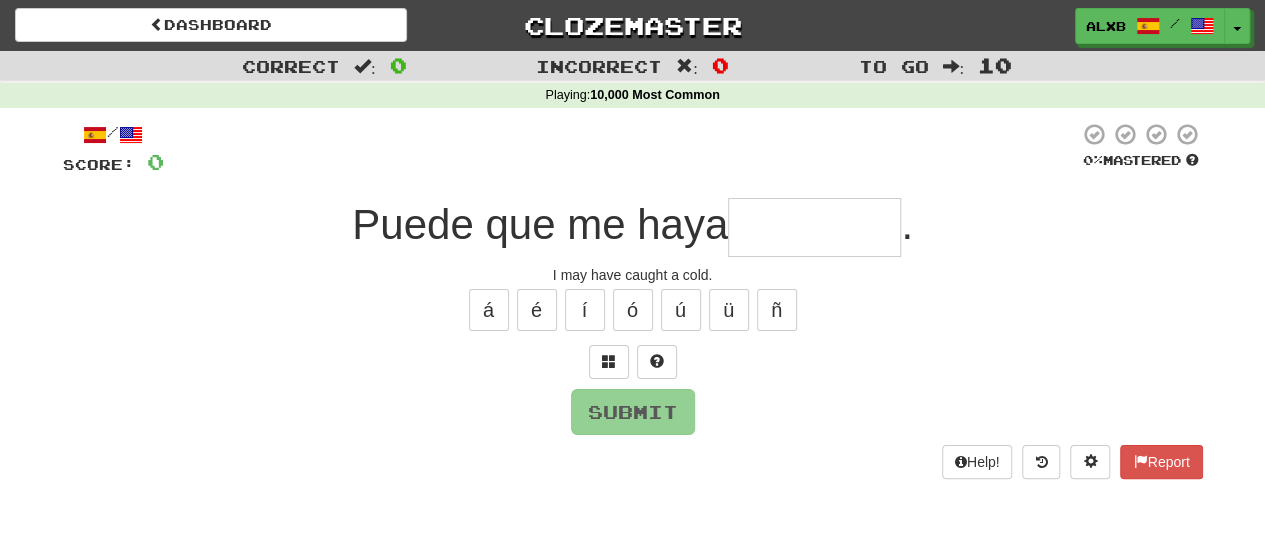 type on "*********" 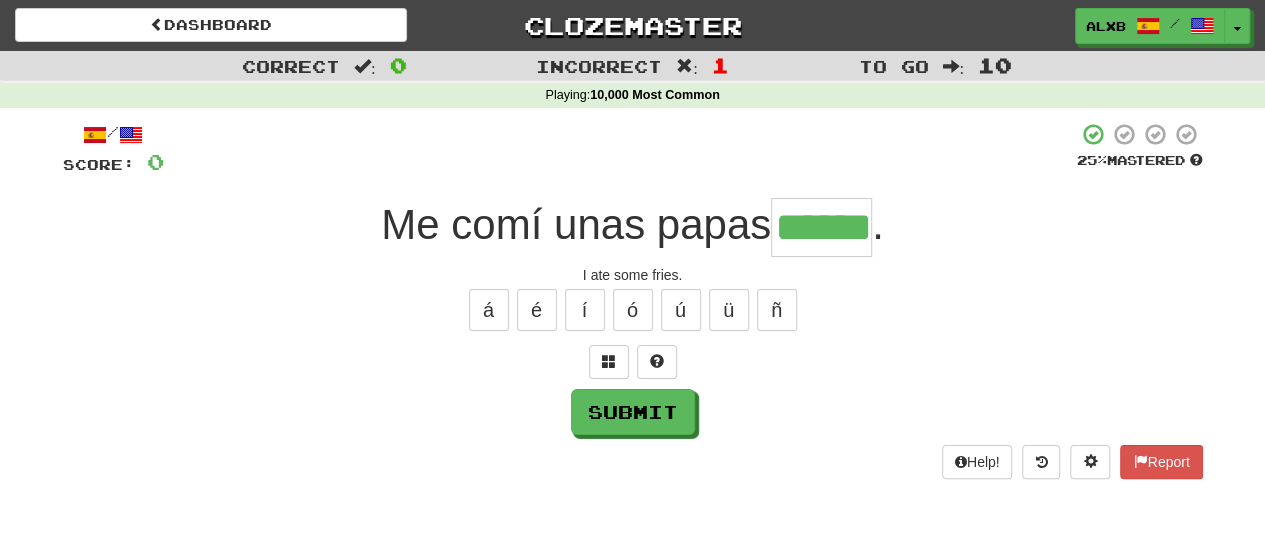 type on "******" 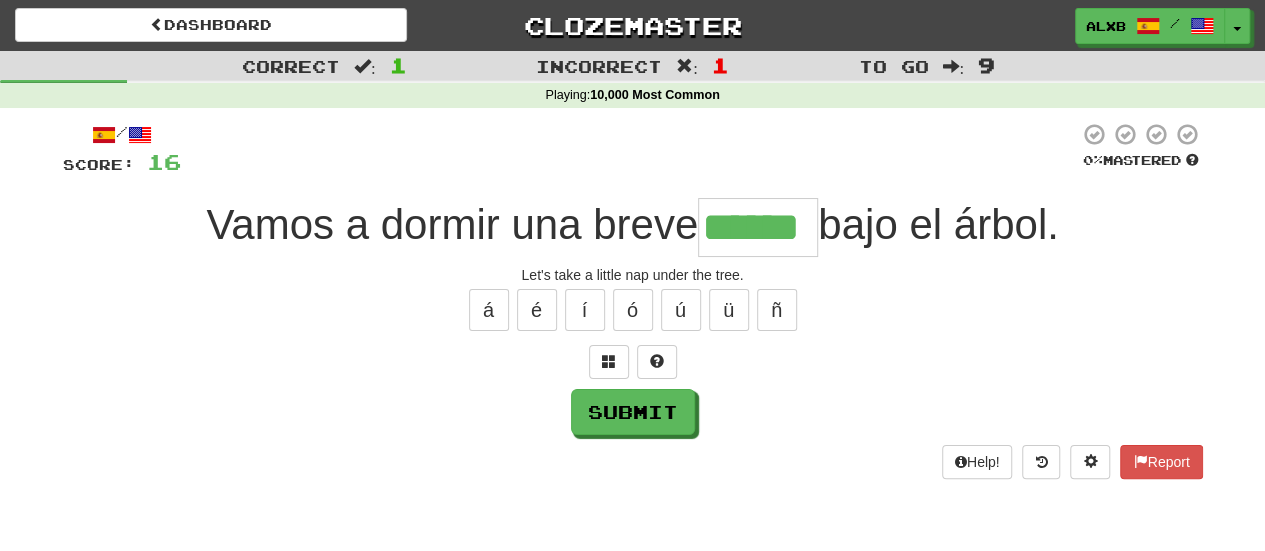 type on "******" 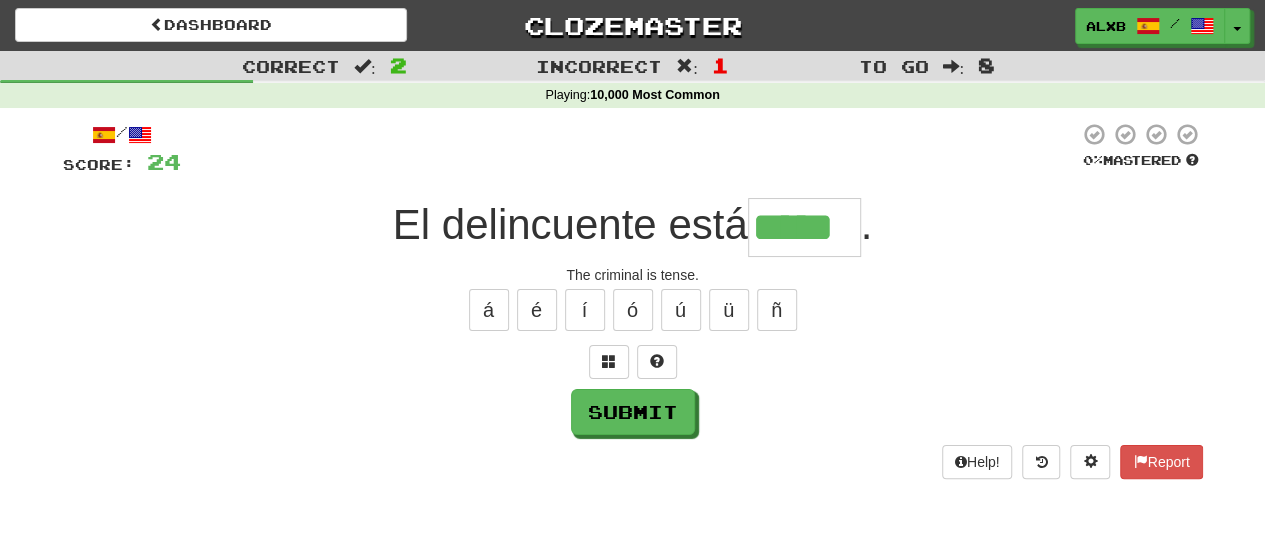 type on "*****" 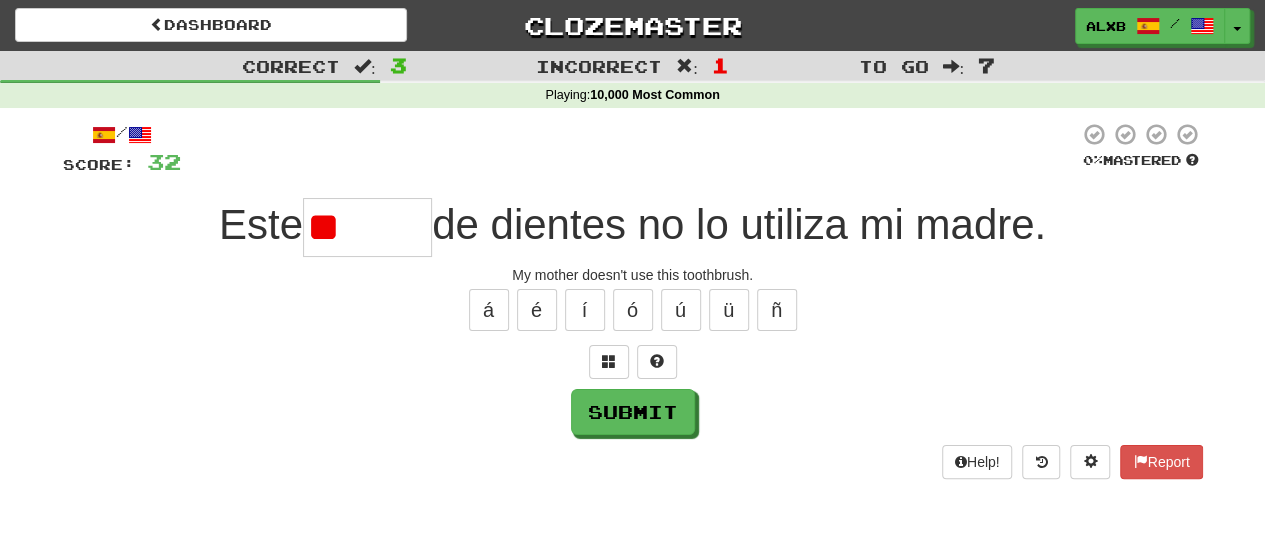 type on "*" 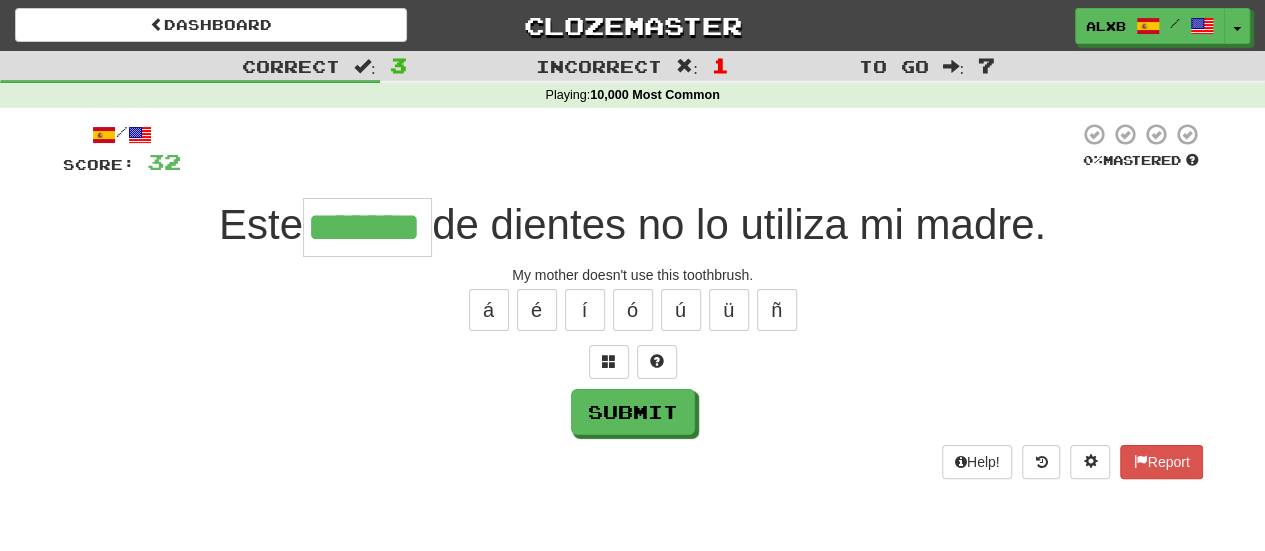 type on "*******" 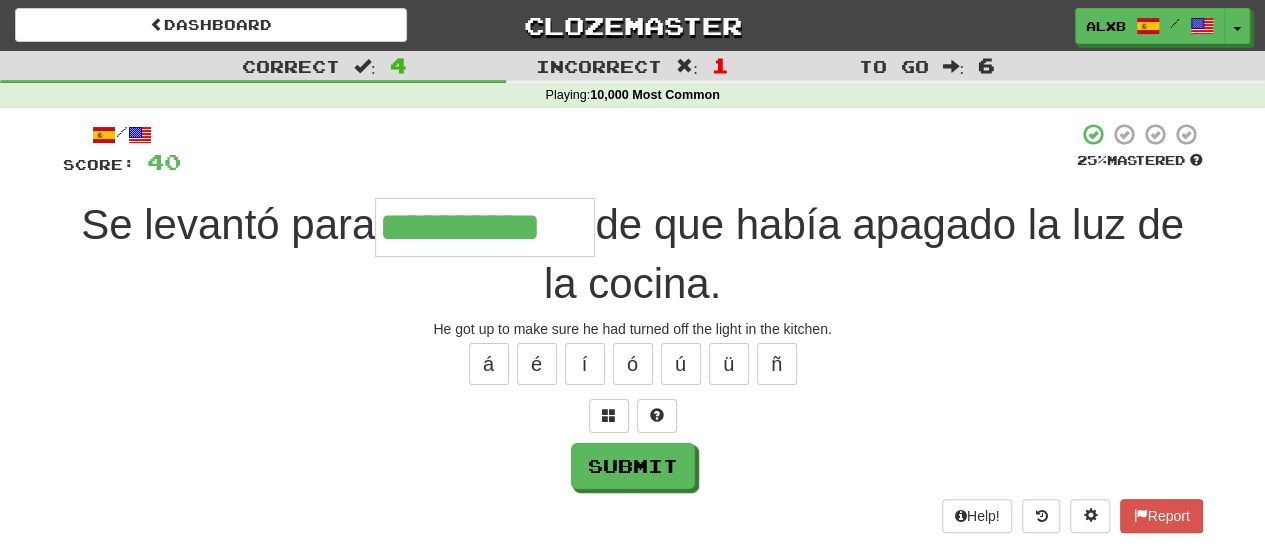 type on "**********" 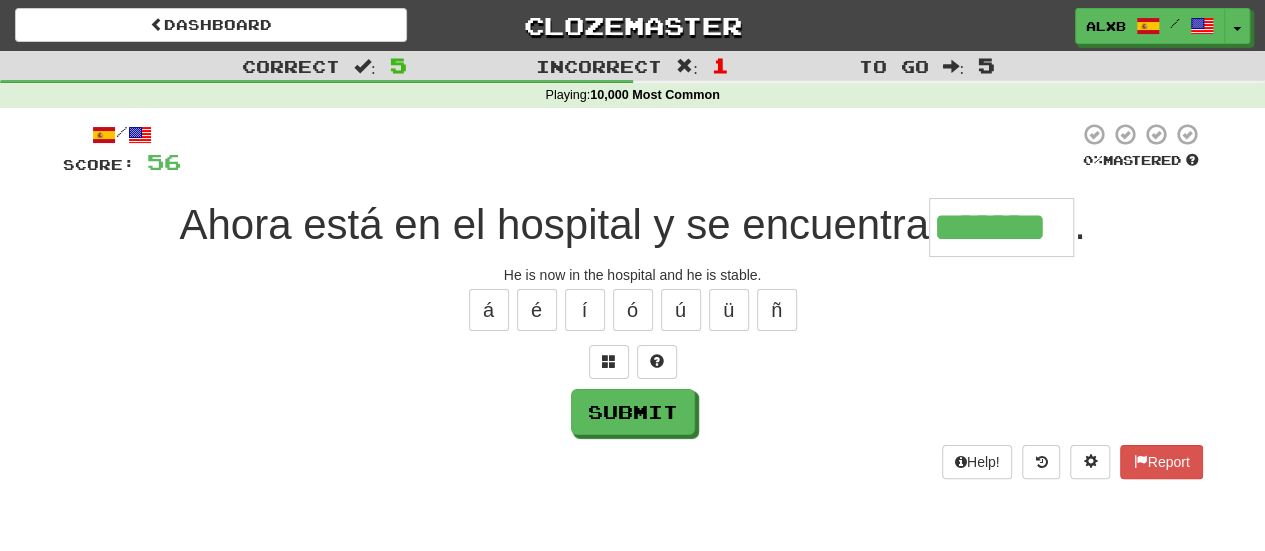 type on "*******" 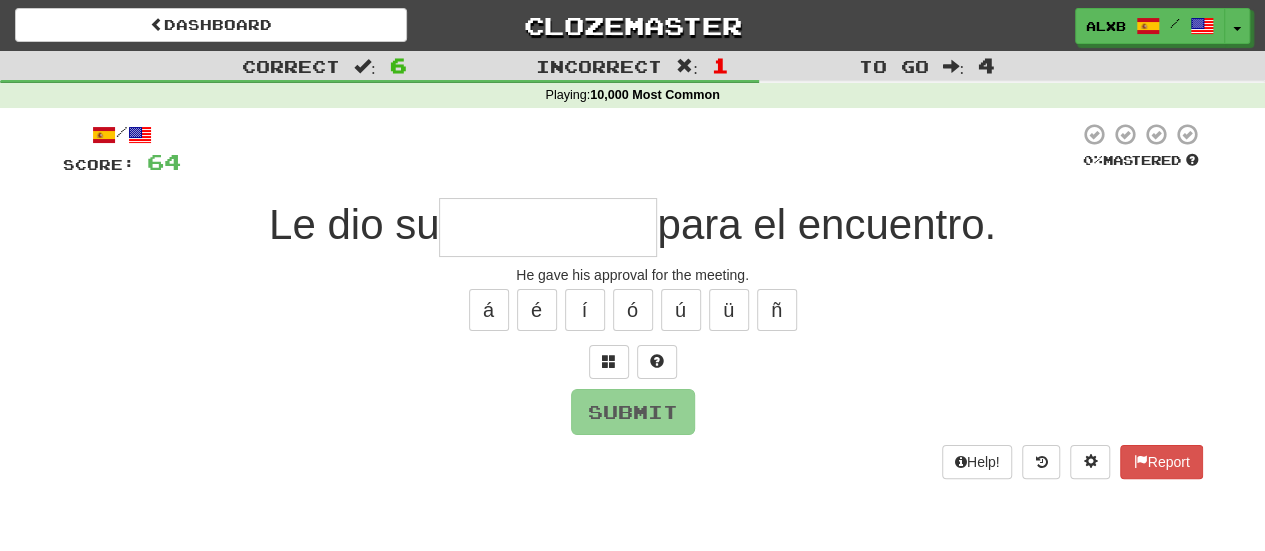 type on "*" 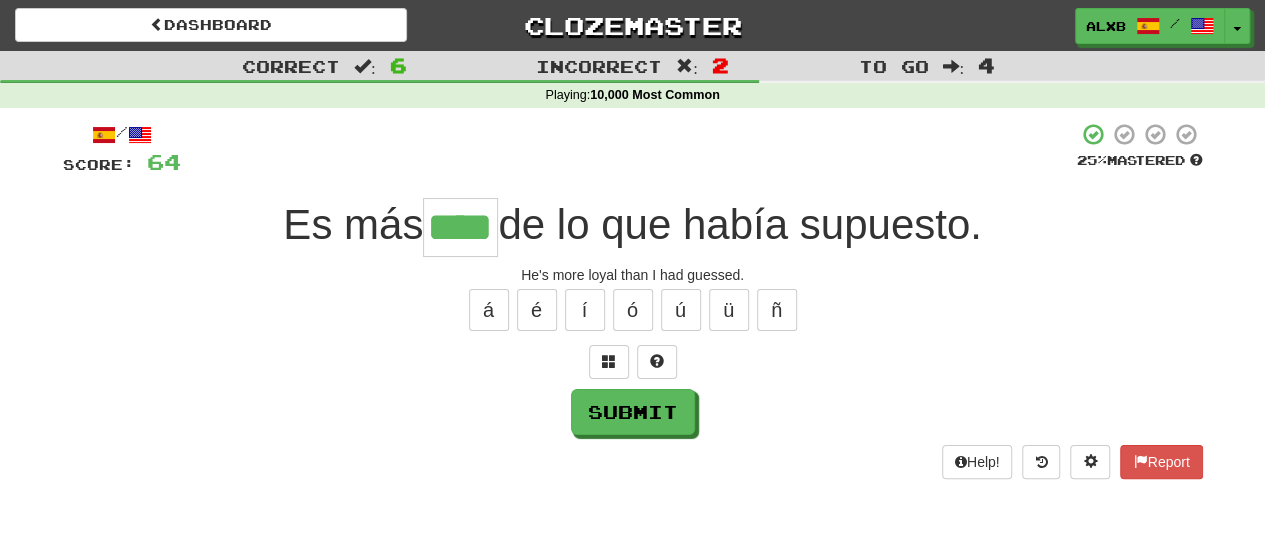 type on "****" 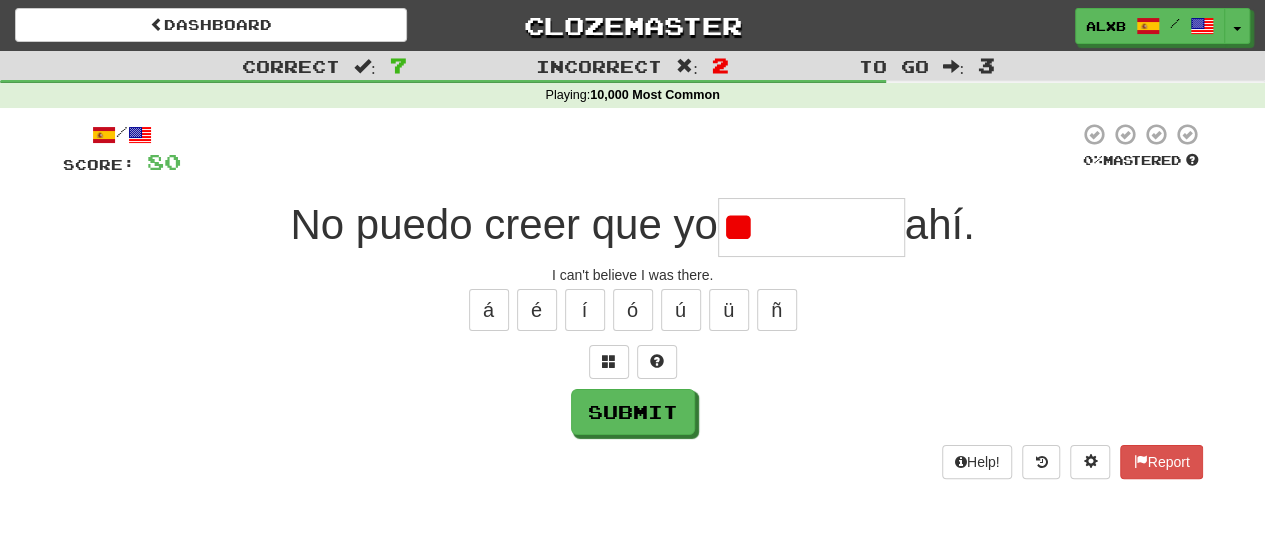 type on "*" 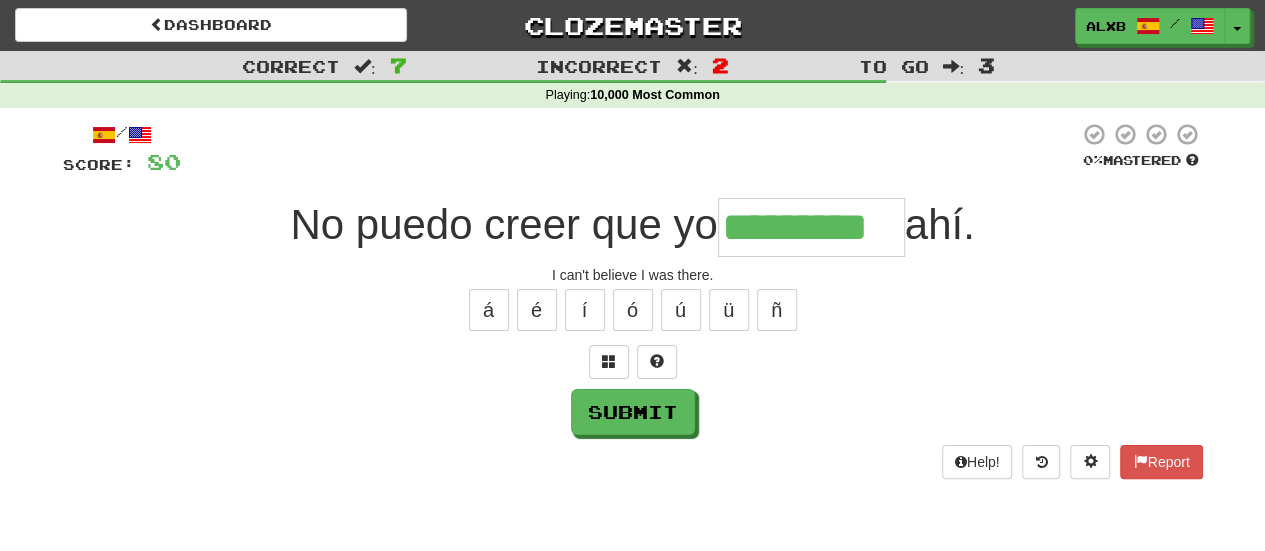 type on "*********" 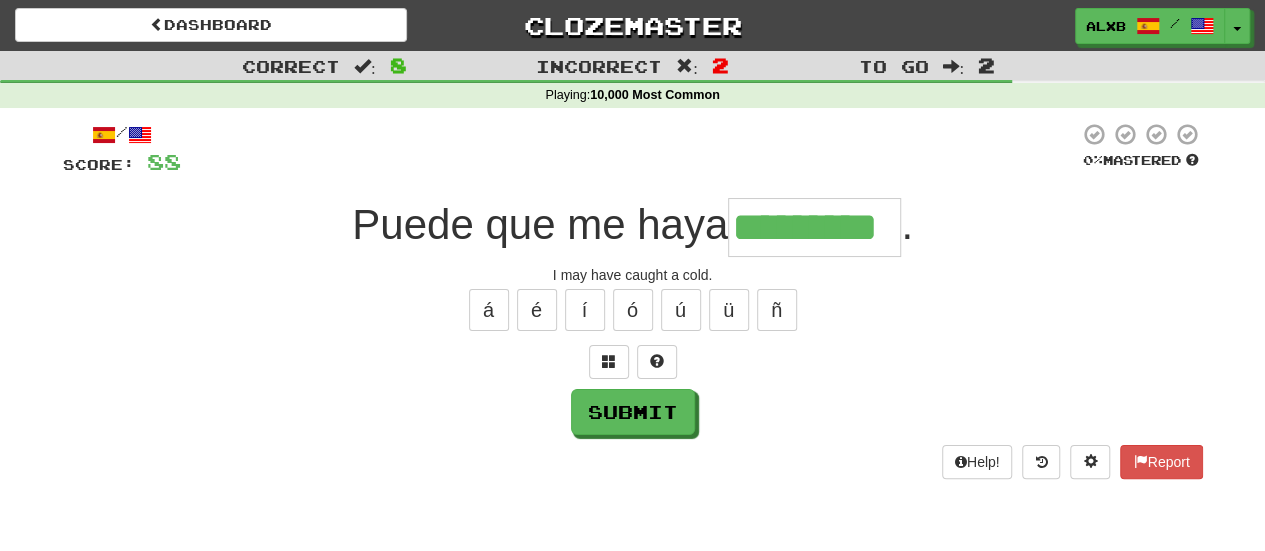 type on "*********" 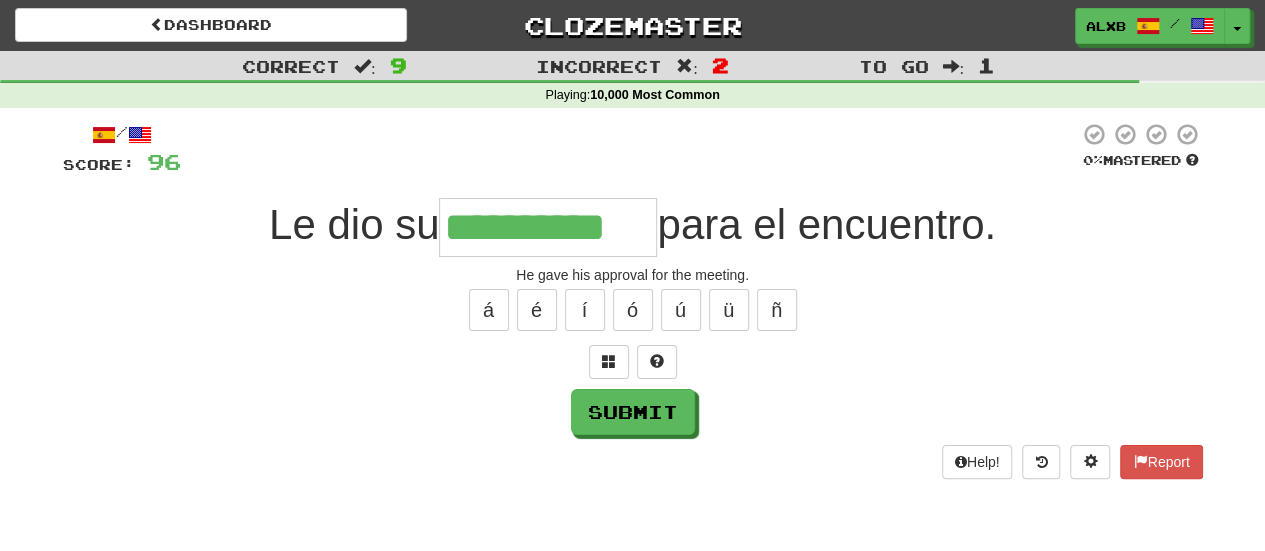 type on "**********" 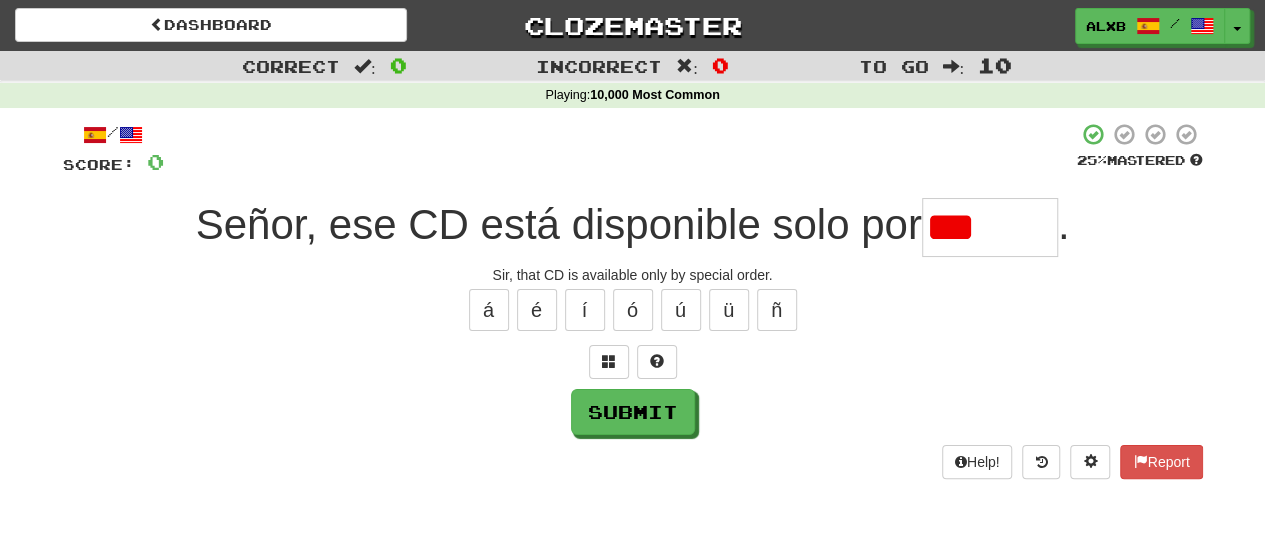 type on "******" 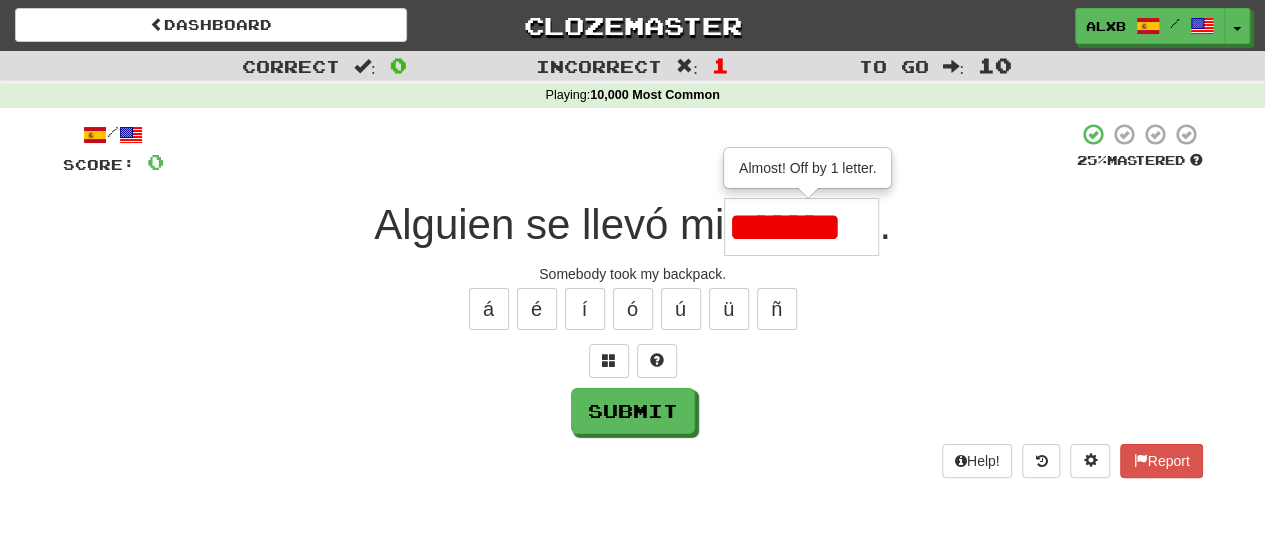scroll, scrollTop: 0, scrollLeft: 0, axis: both 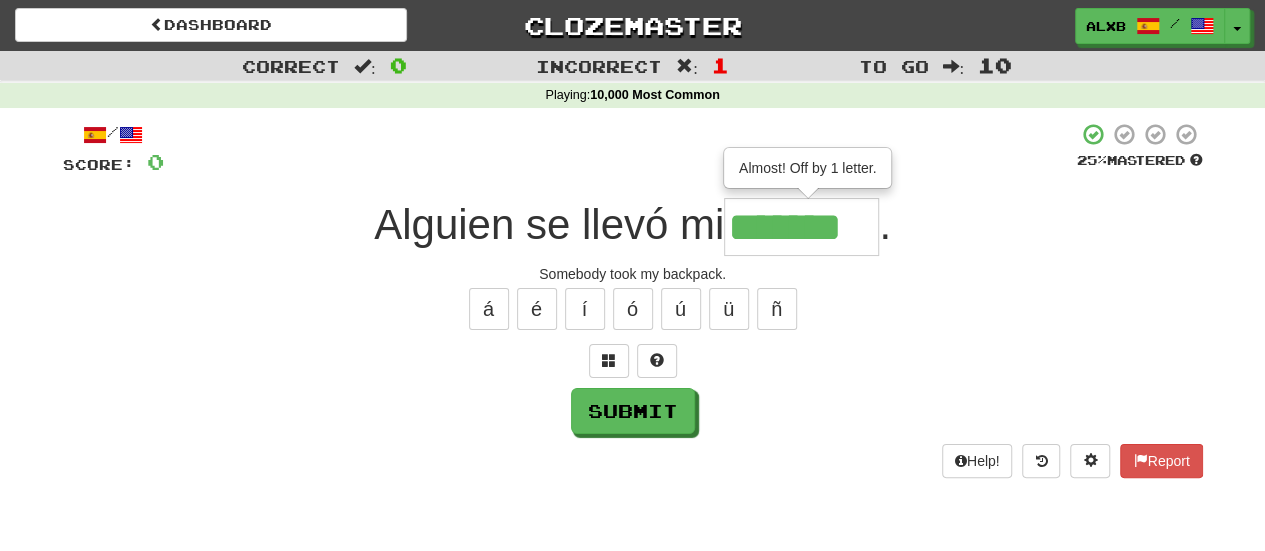 type on "*******" 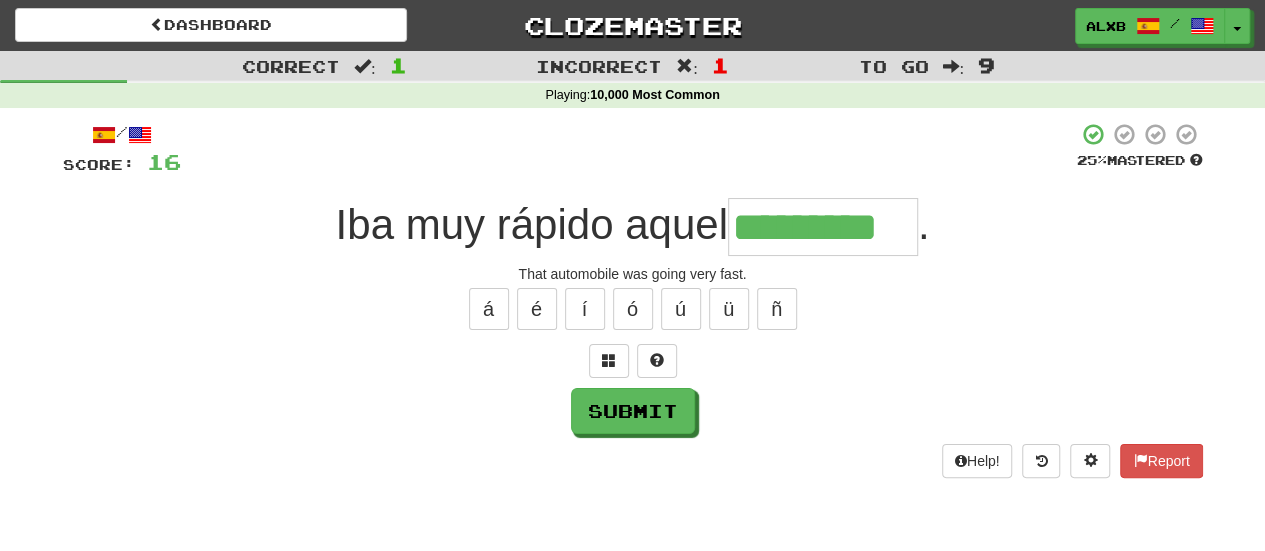 type on "*********" 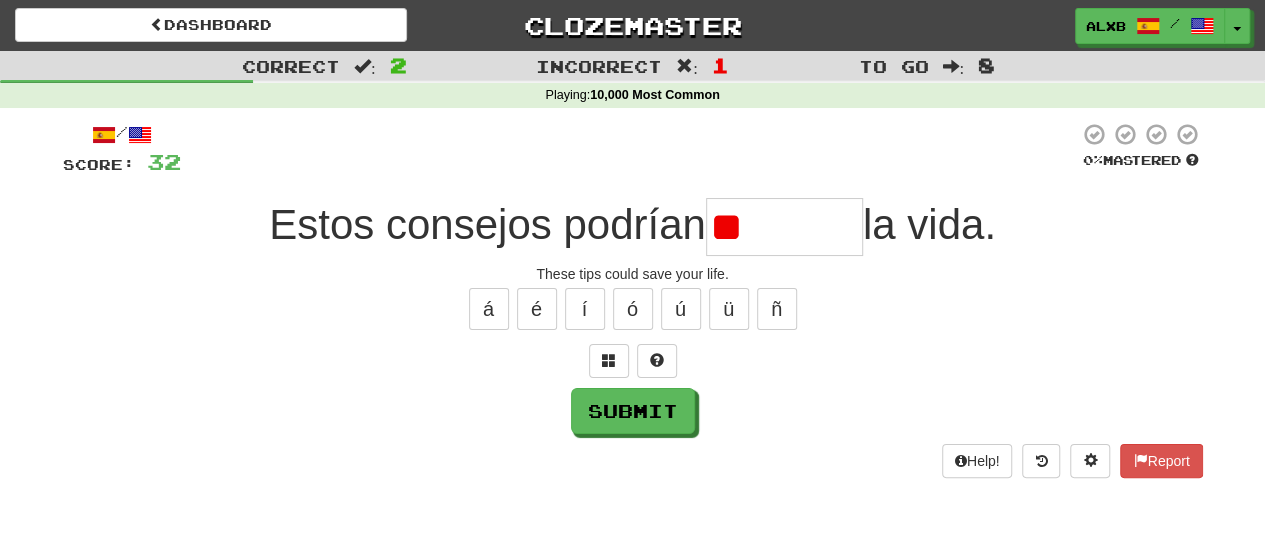 type on "*" 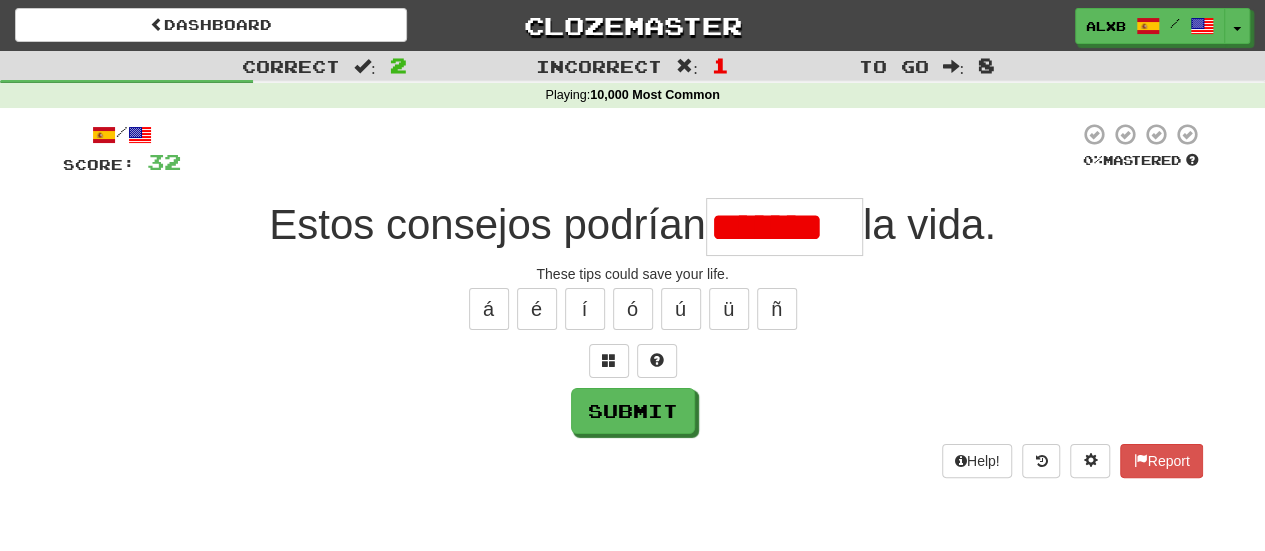 scroll, scrollTop: 0, scrollLeft: 0, axis: both 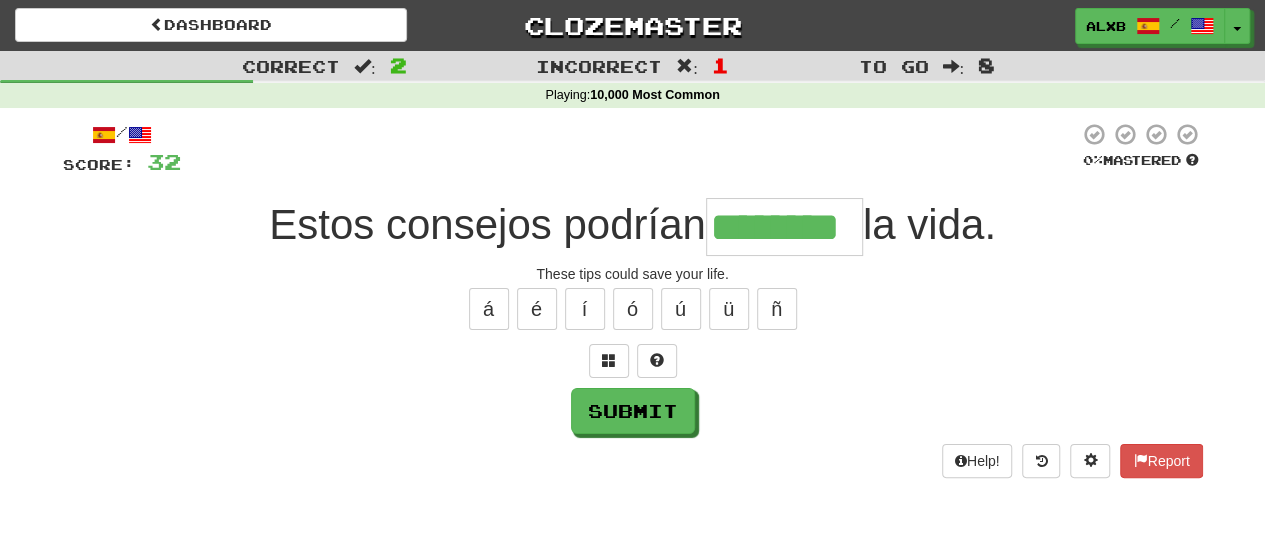 type on "********" 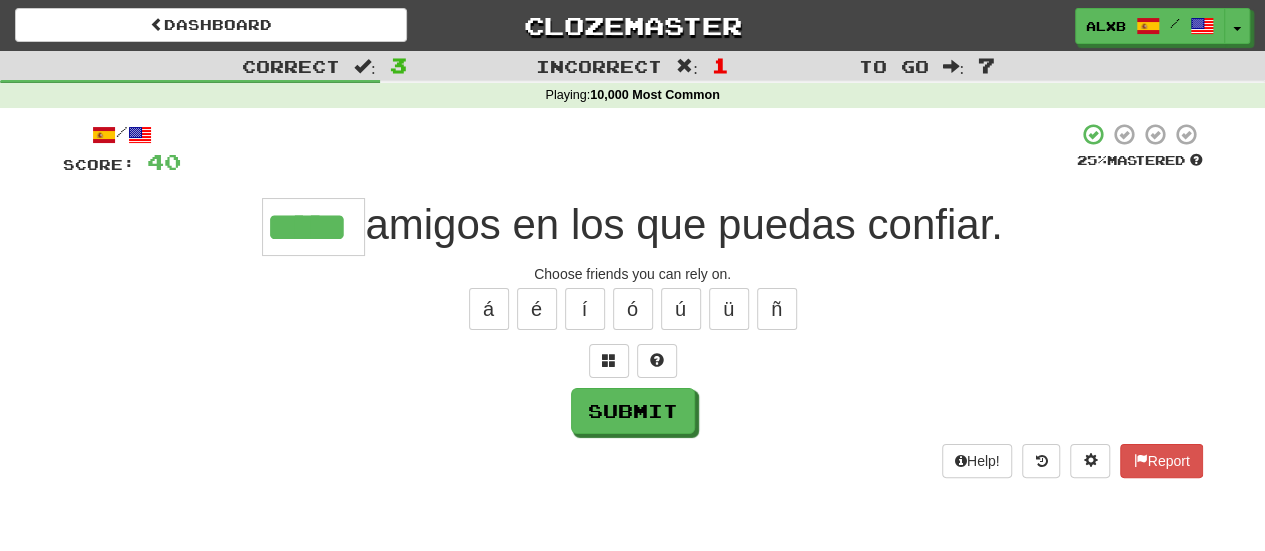 type on "*****" 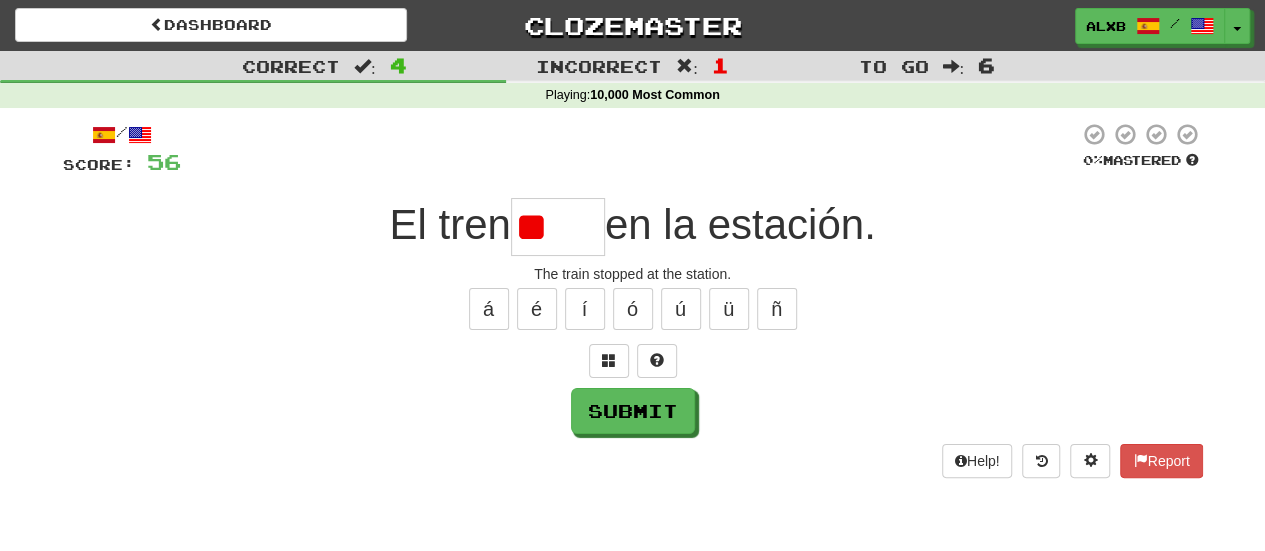 type on "*" 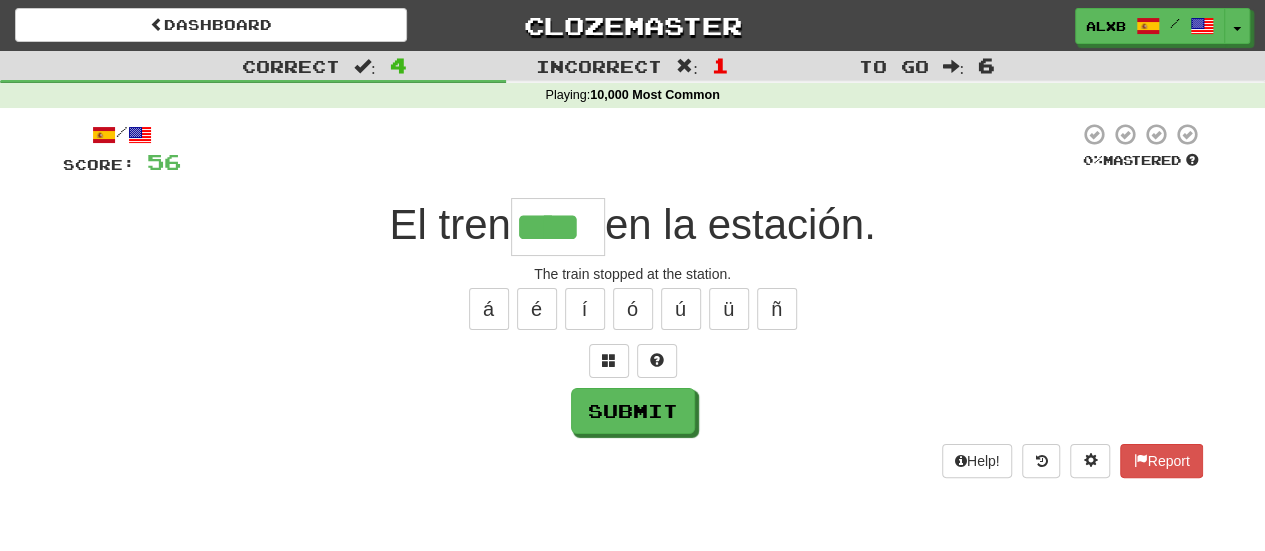 type on "****" 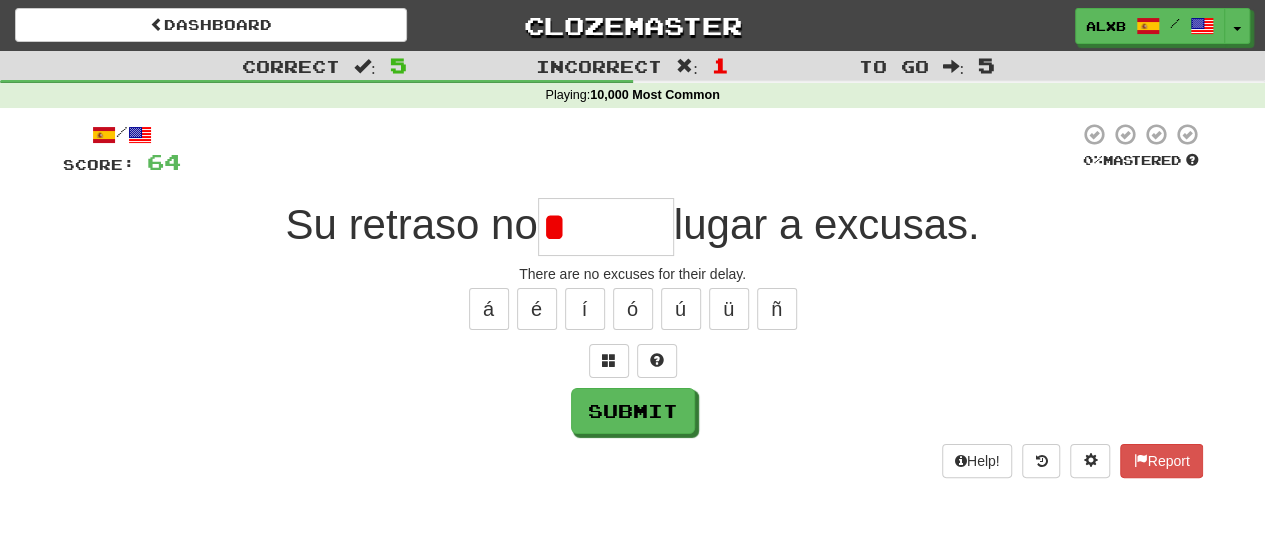 type on "******" 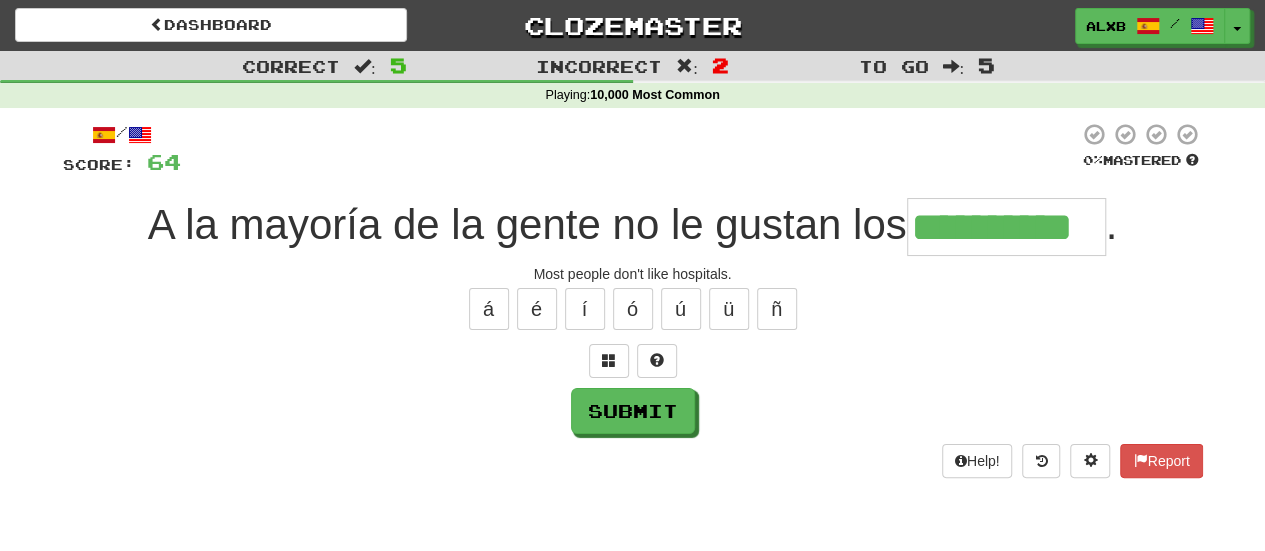 type on "**********" 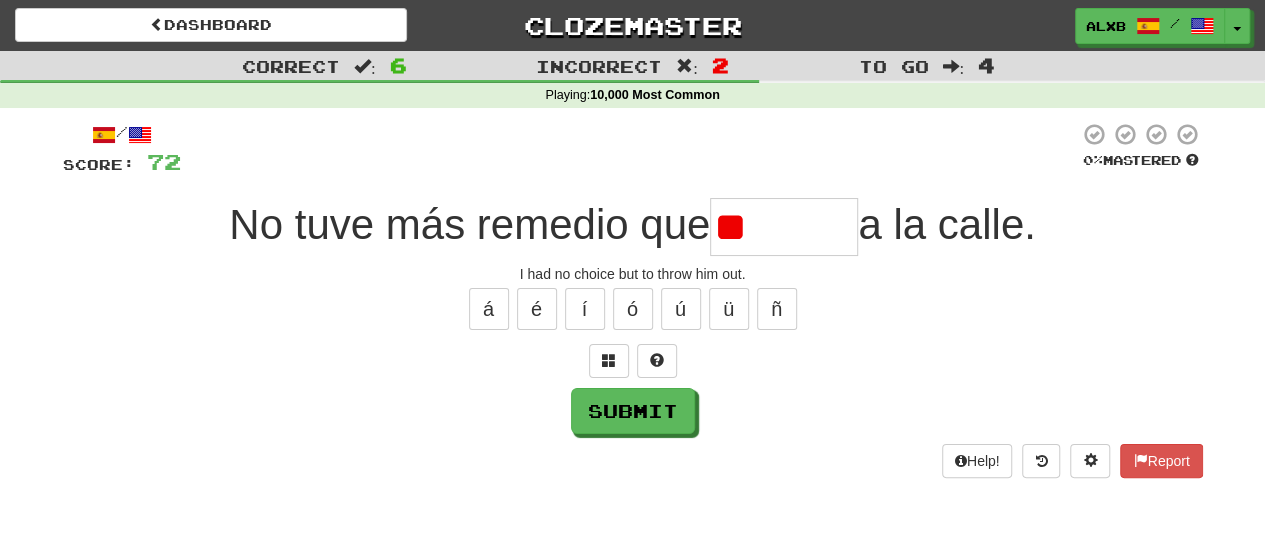 type on "*" 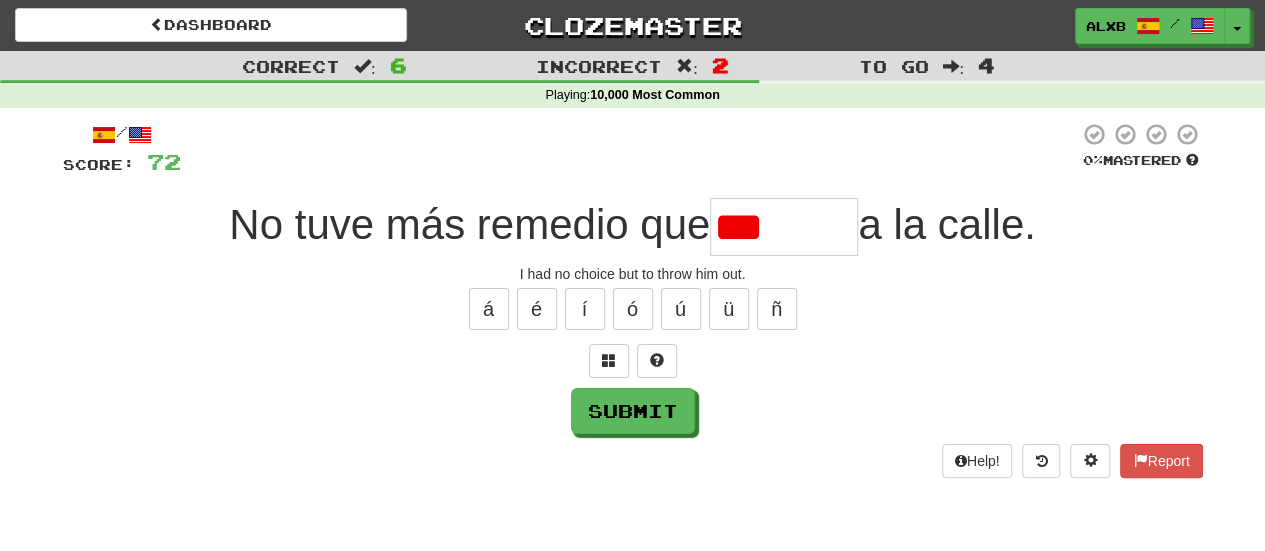 type on "*******" 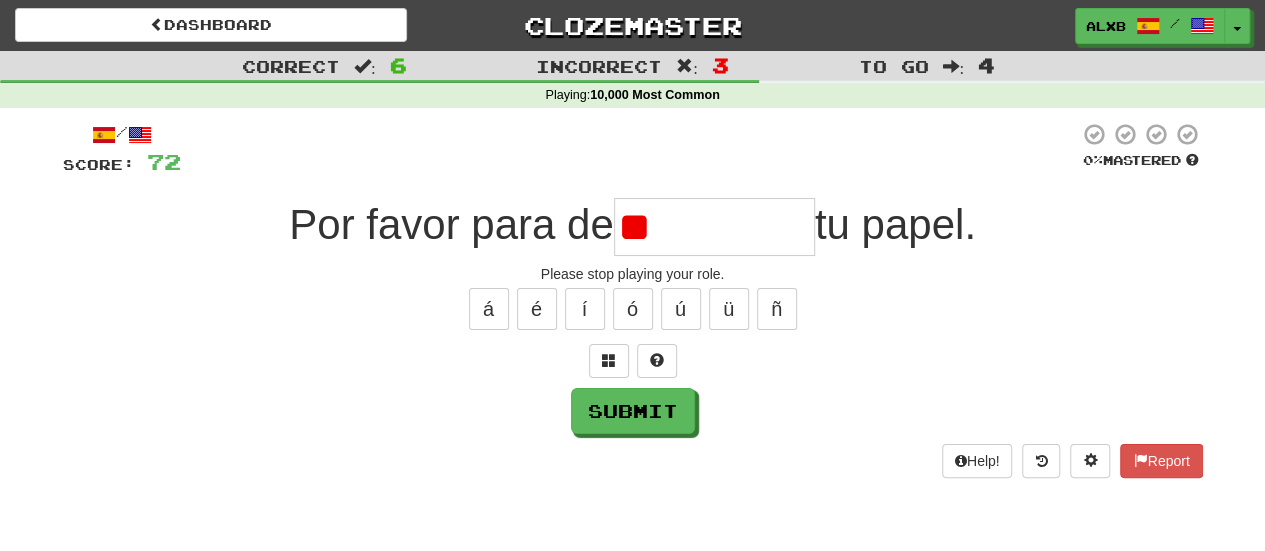 type on "**********" 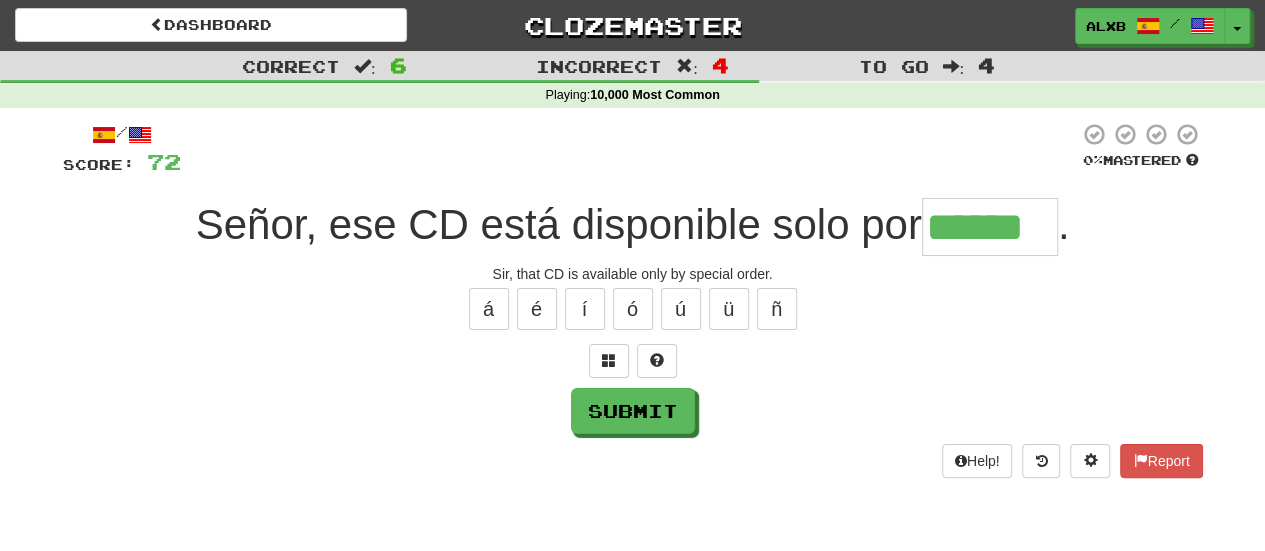 type on "******" 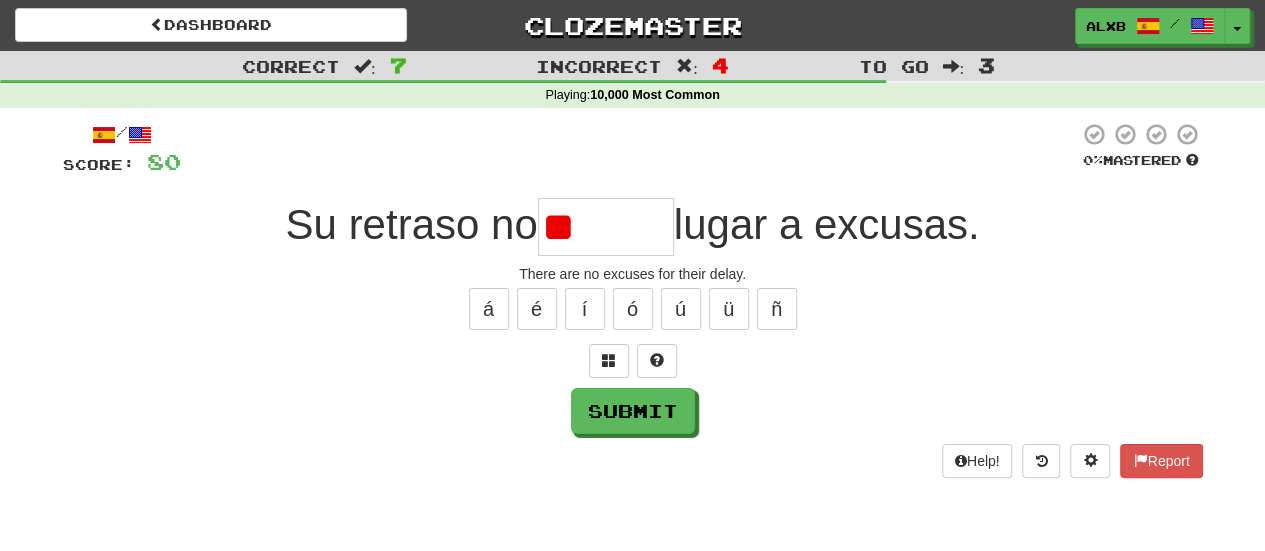 type on "******" 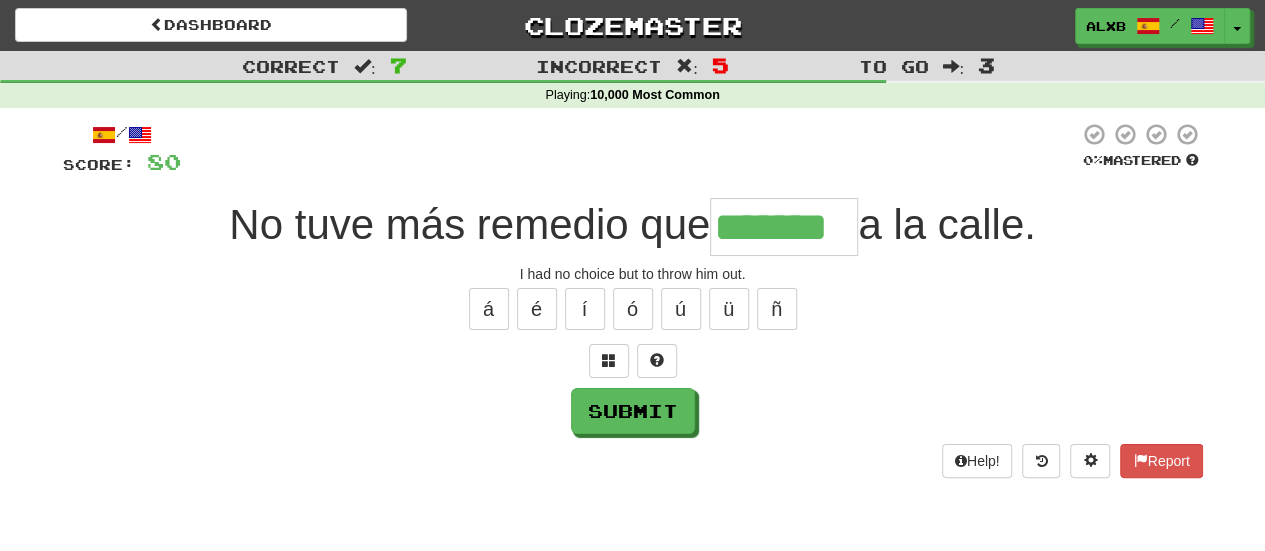 type on "*******" 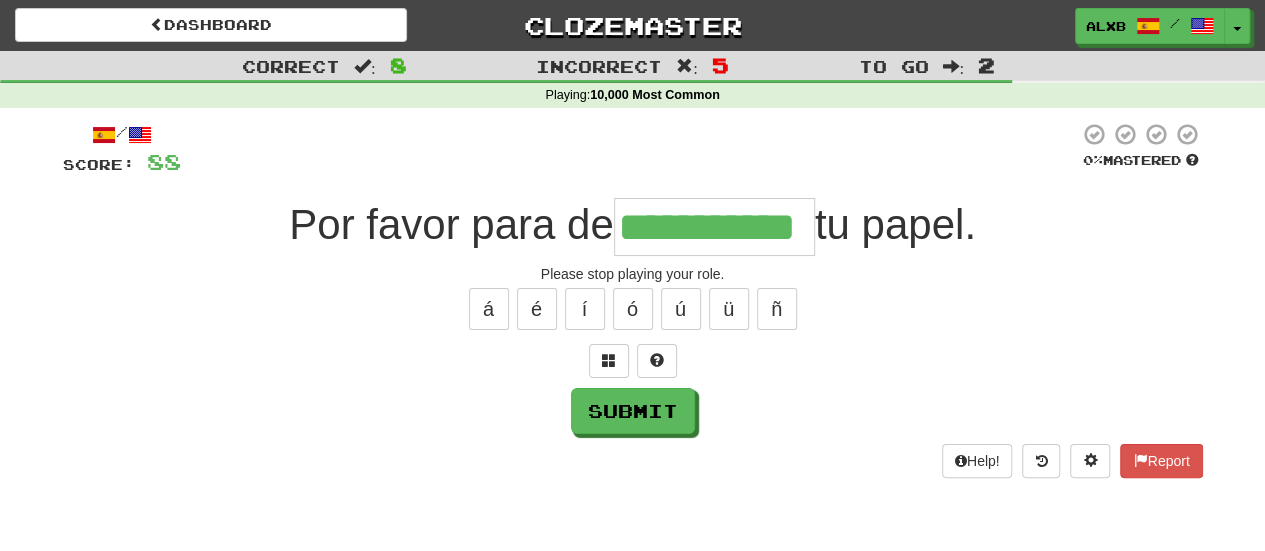 type on "**********" 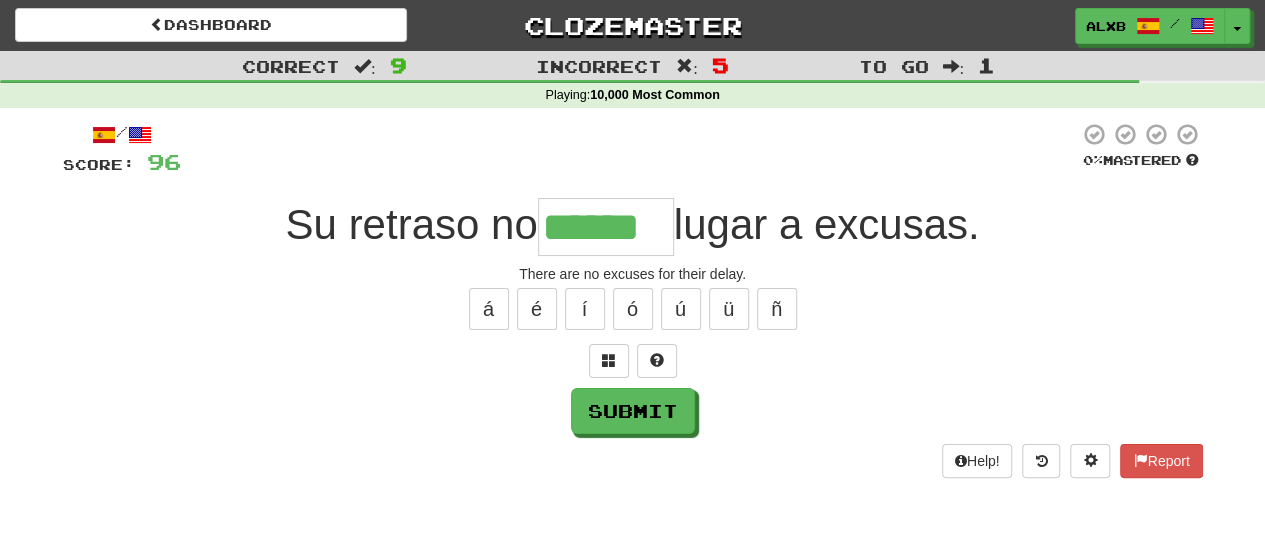 type on "******" 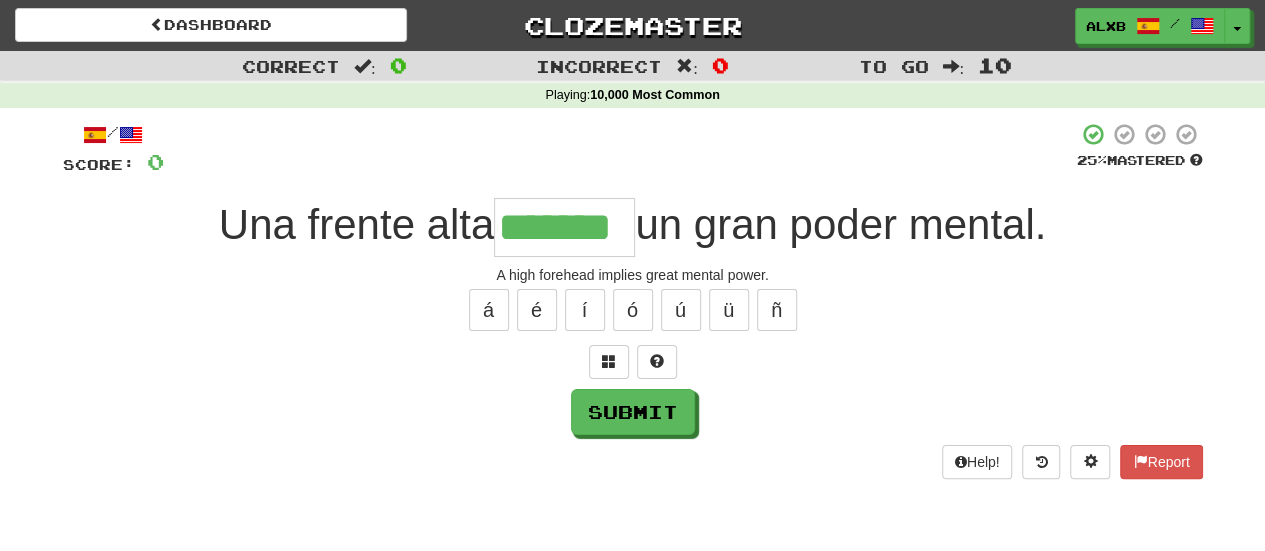 type on "*******" 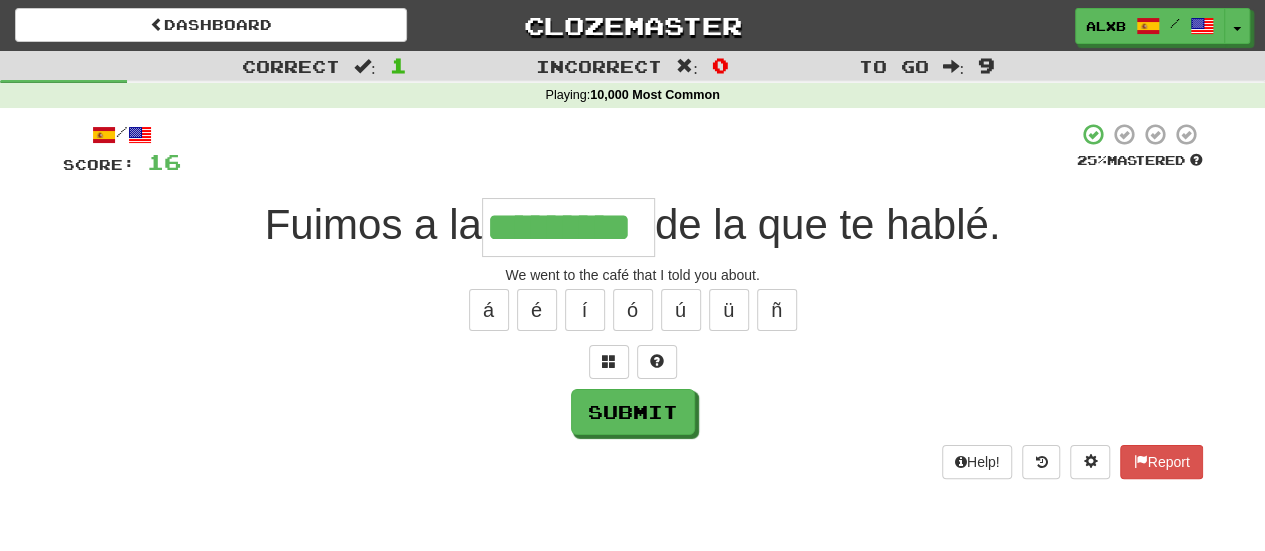 type on "*********" 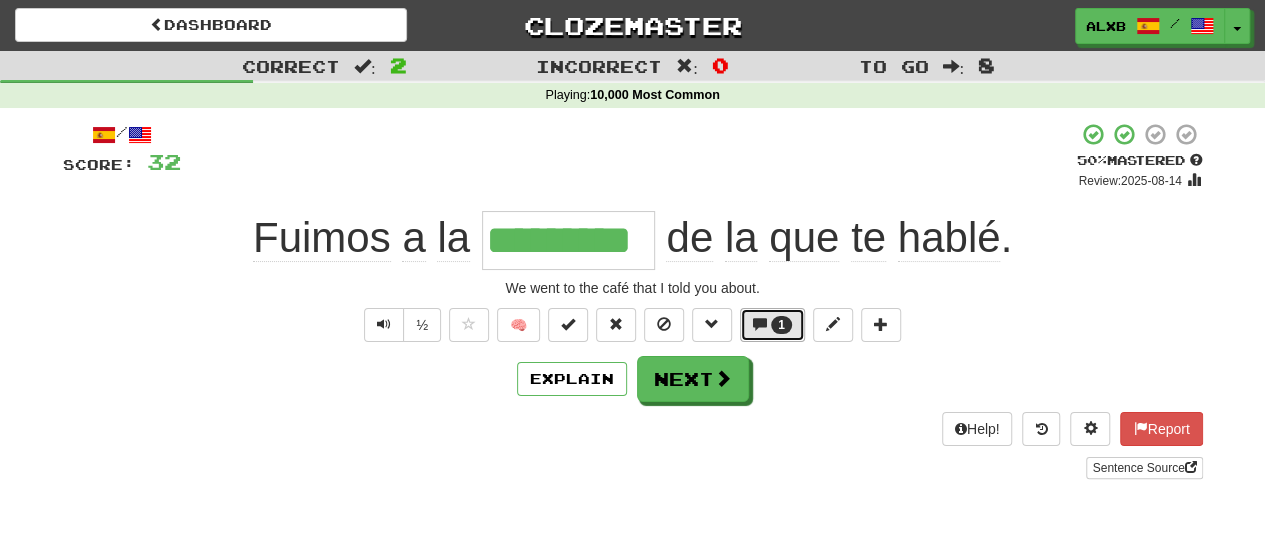 click on "1" at bounding box center [781, 325] 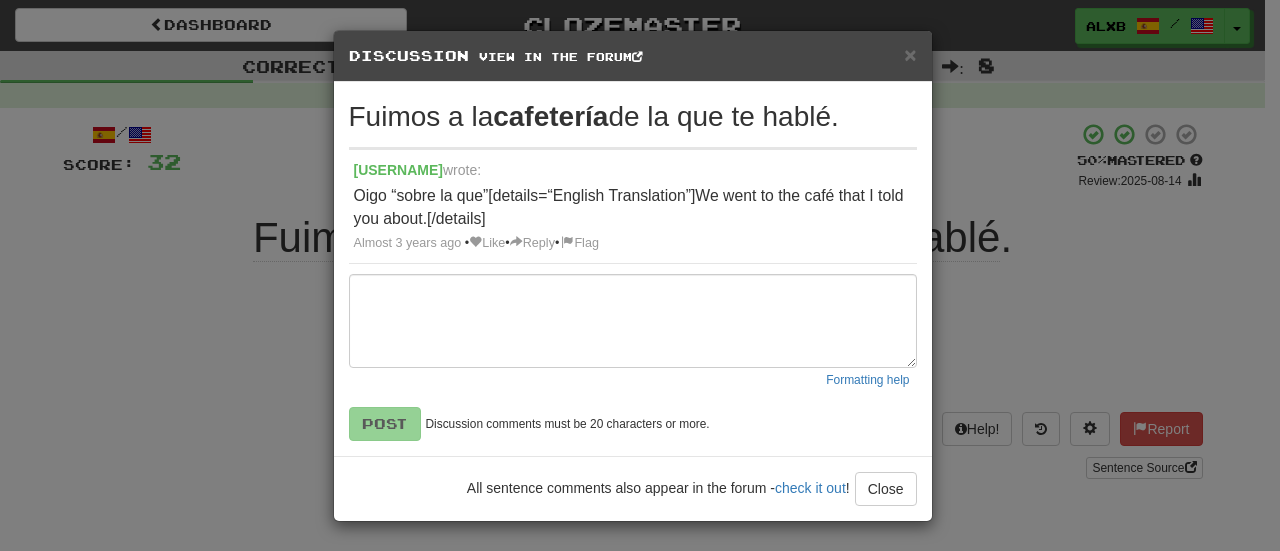 click on "× Discussion View in the forum Fuimos a la cafetería de la que te hablé. georgesduroy wrote: Oigo “sobre la que”[details=“English Translation”]We went to the café that I told you about.[/details] Almost 3 years ago • Like • Reply • Flag Formatting help Post Discussion comments must be 20 characters or more. All sentence comments also appear in the forum - check it out ! Close Loading ..." at bounding box center [640, 275] 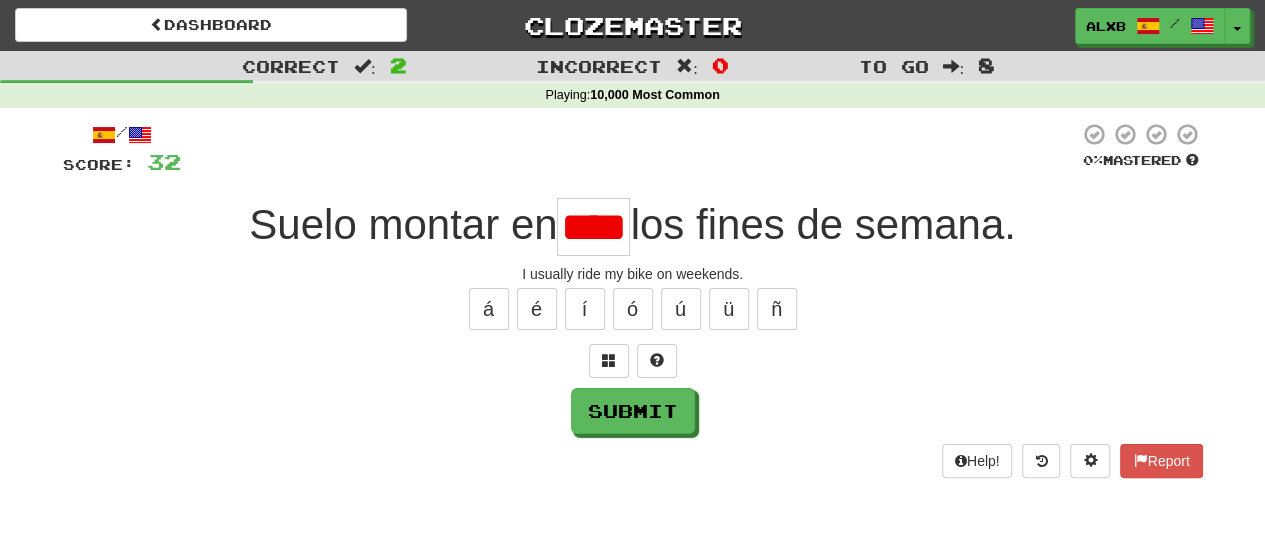 scroll, scrollTop: 0, scrollLeft: 0, axis: both 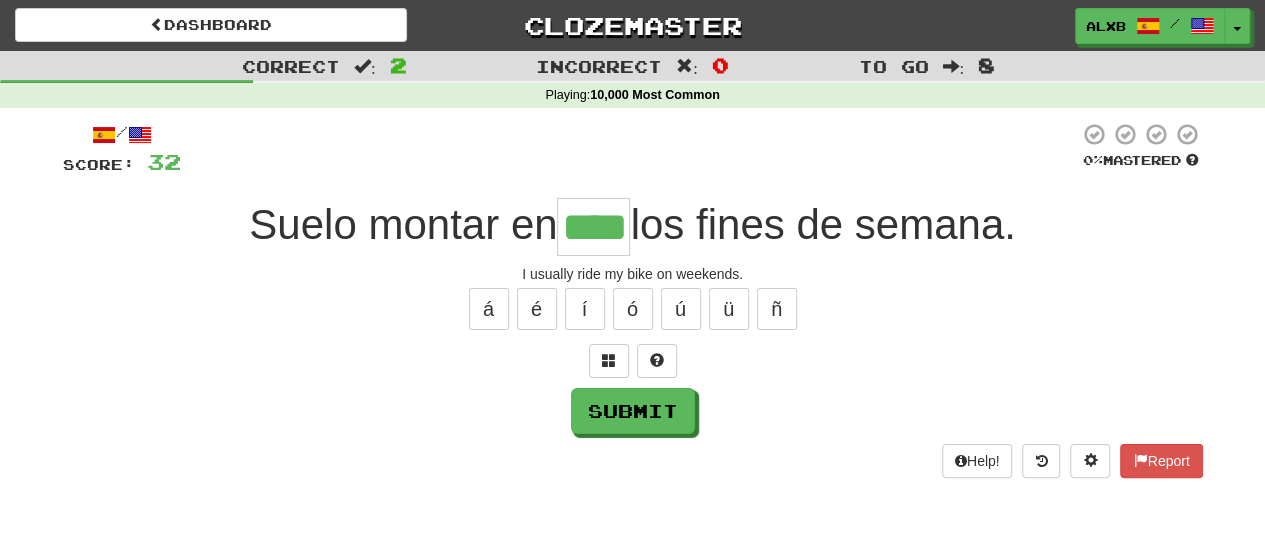 type on "****" 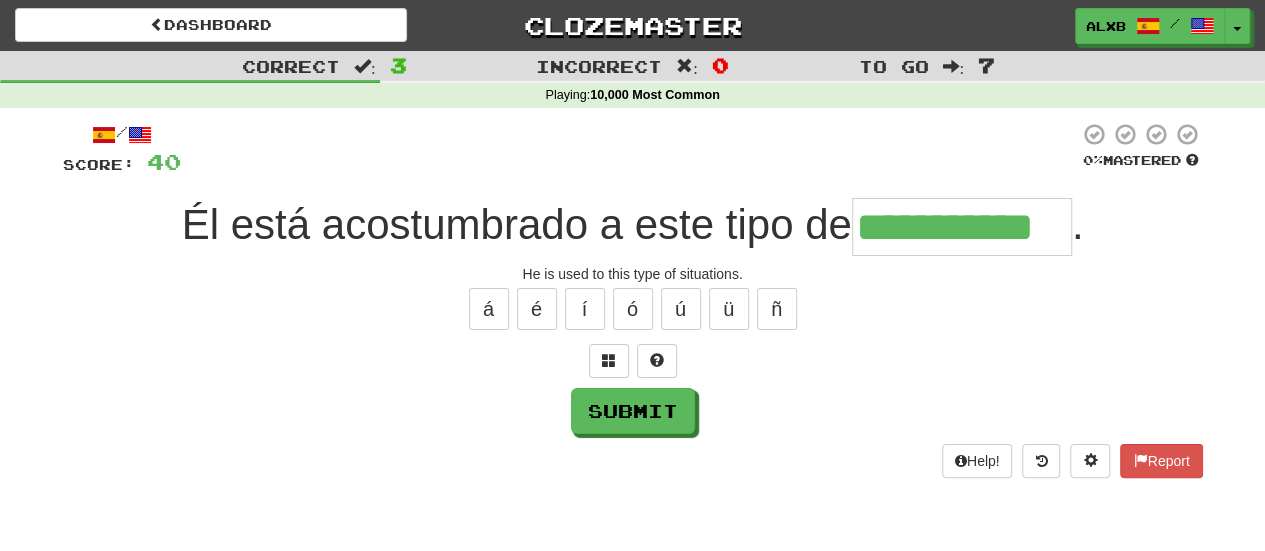 type on "**********" 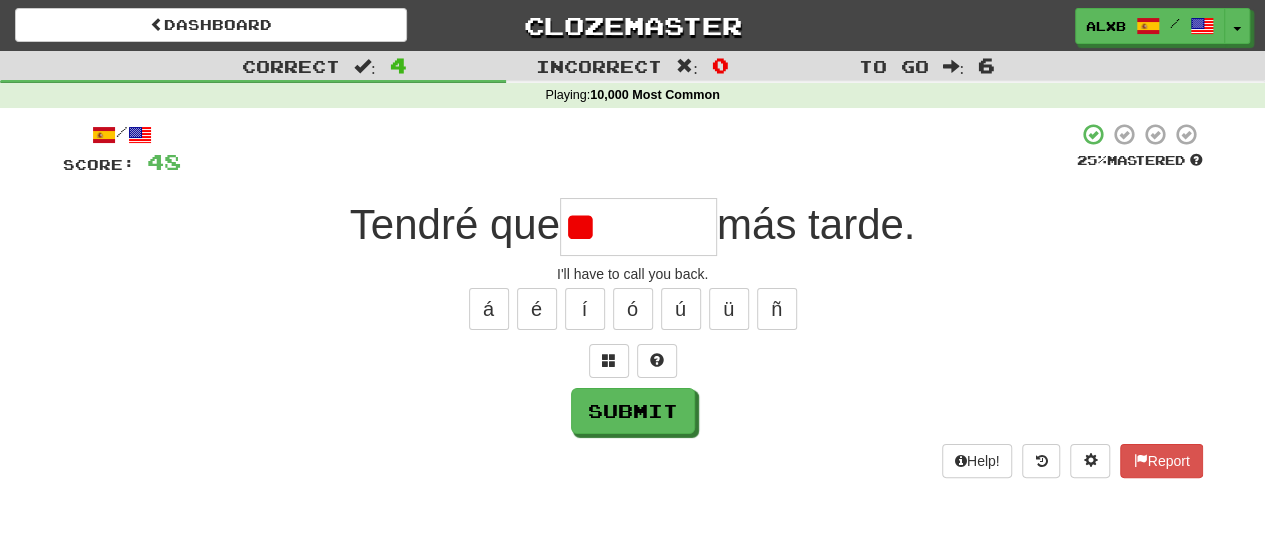 type on "*" 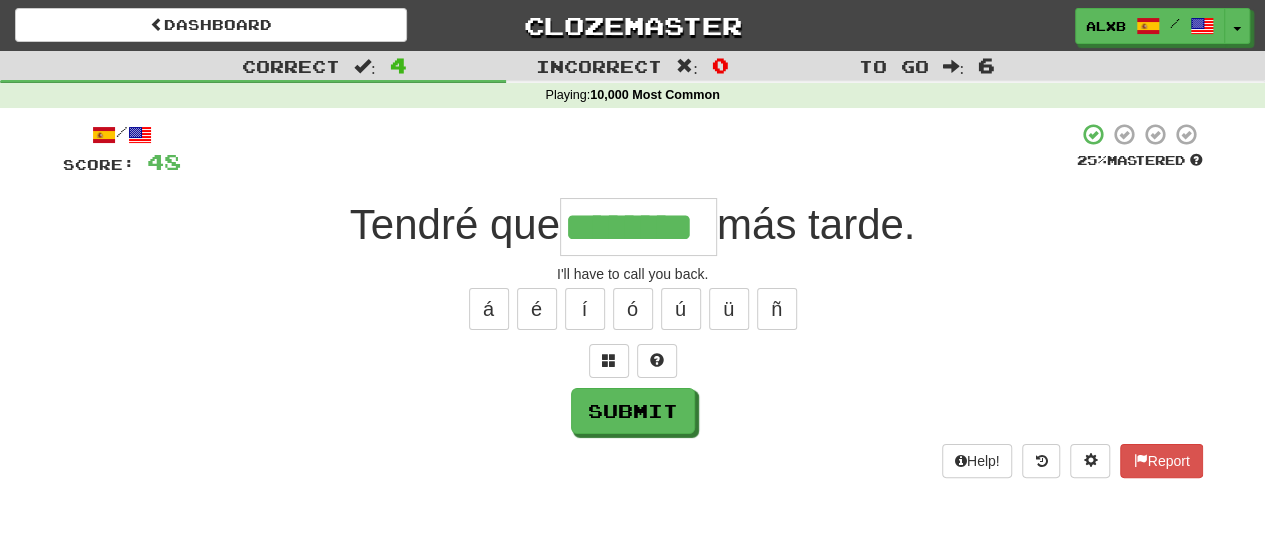 type on "********" 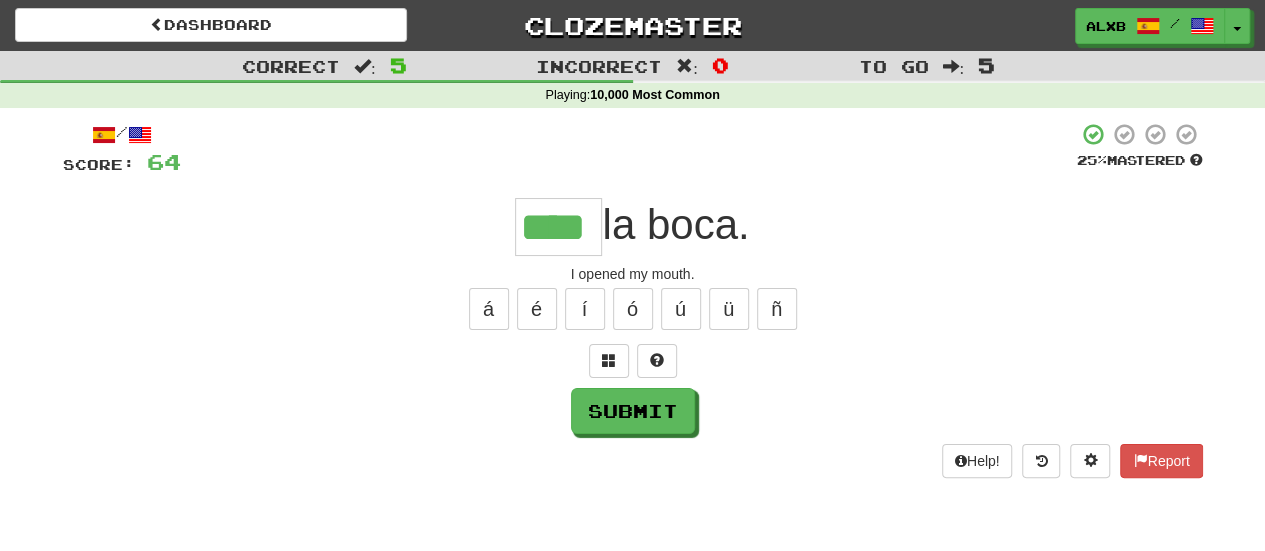 type on "****" 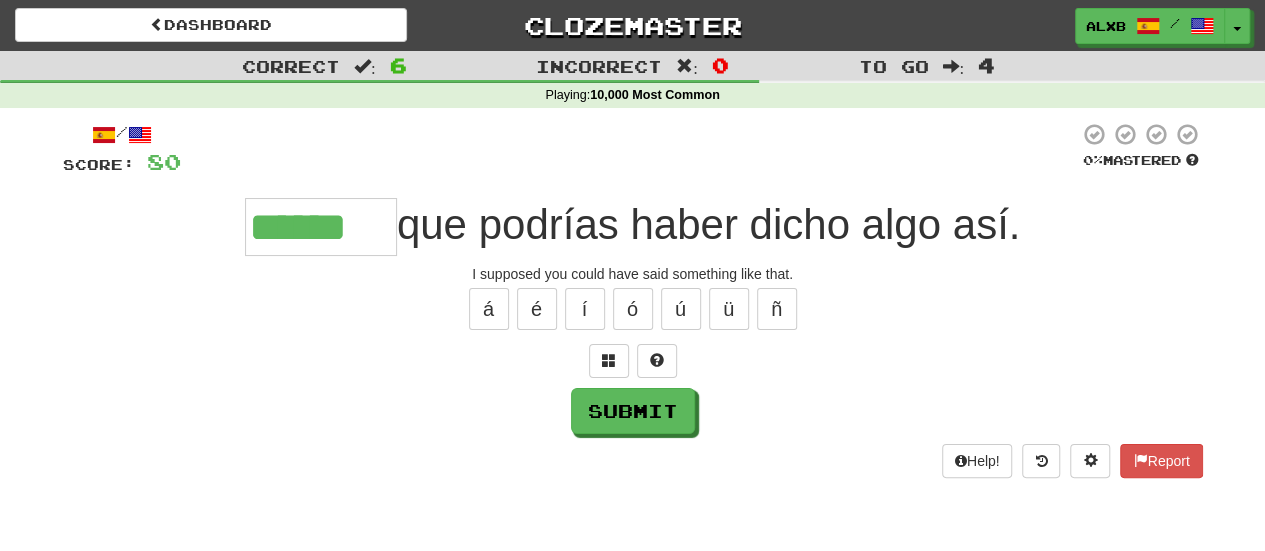 type on "******" 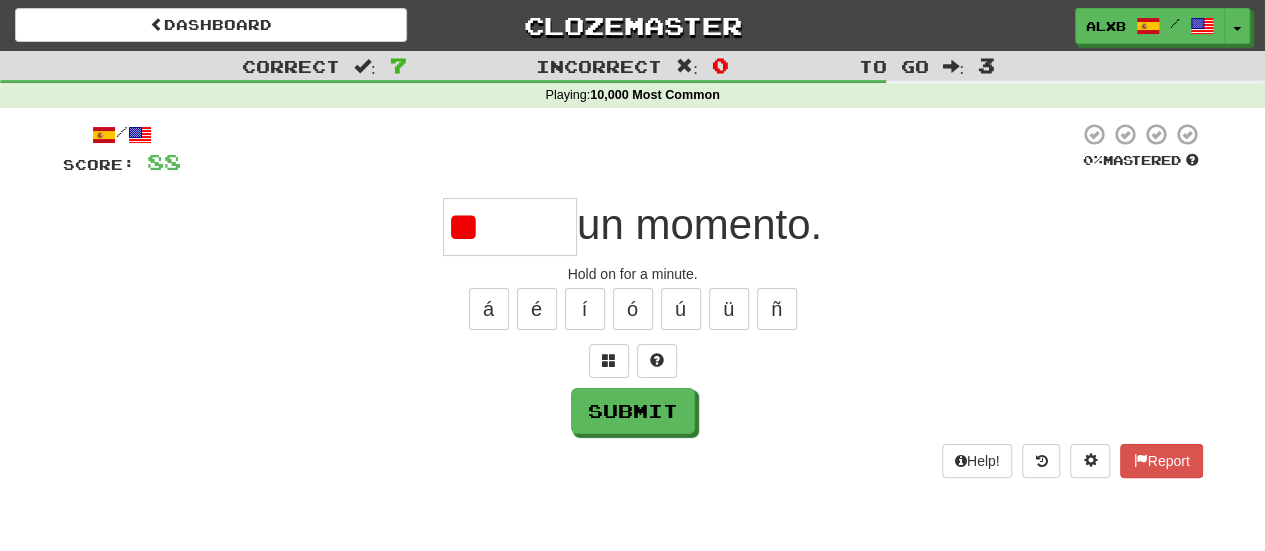 type on "*" 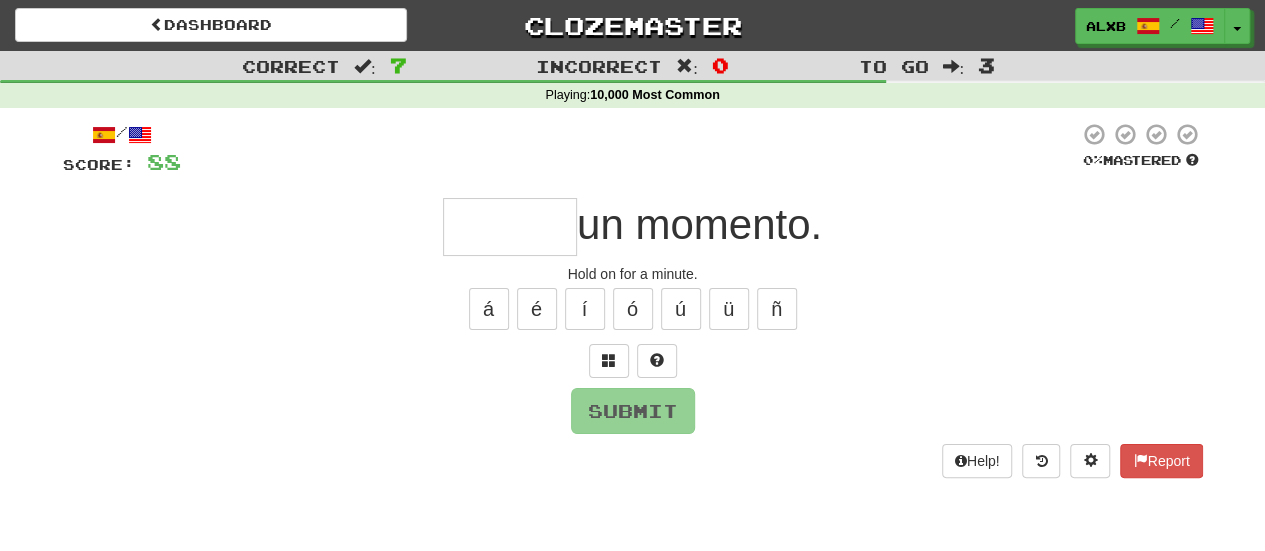 type on "******" 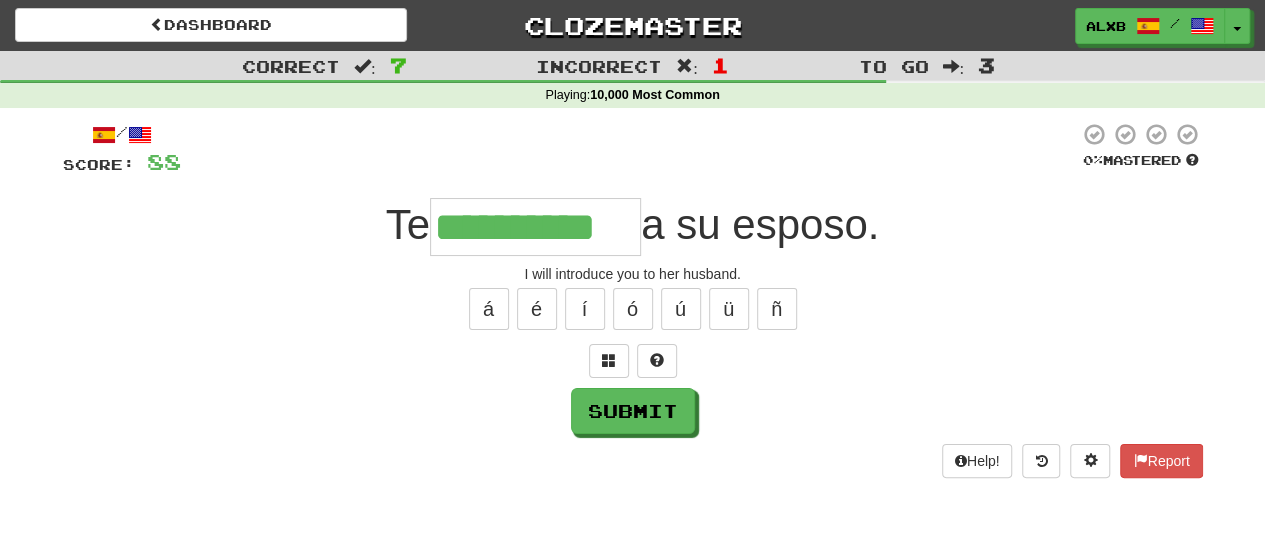 type on "**********" 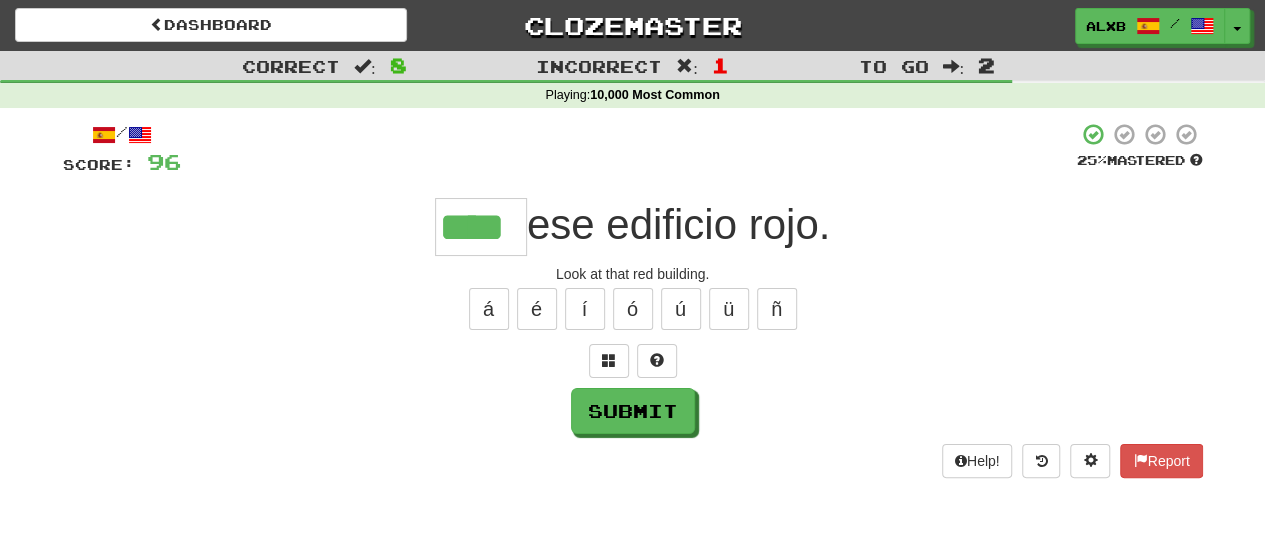 type on "****" 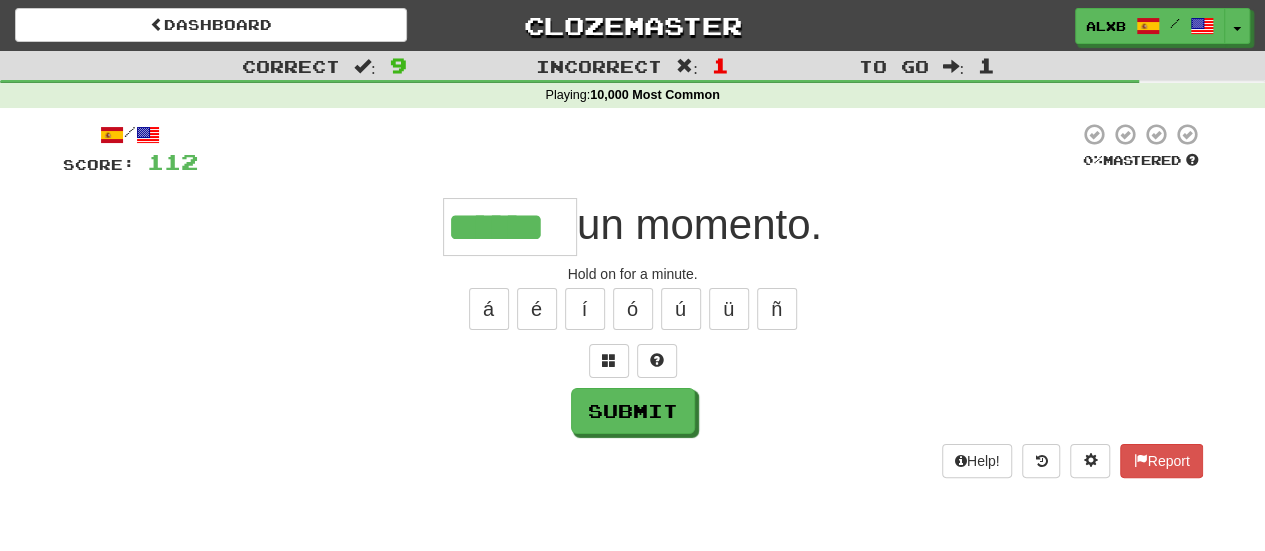 type on "******" 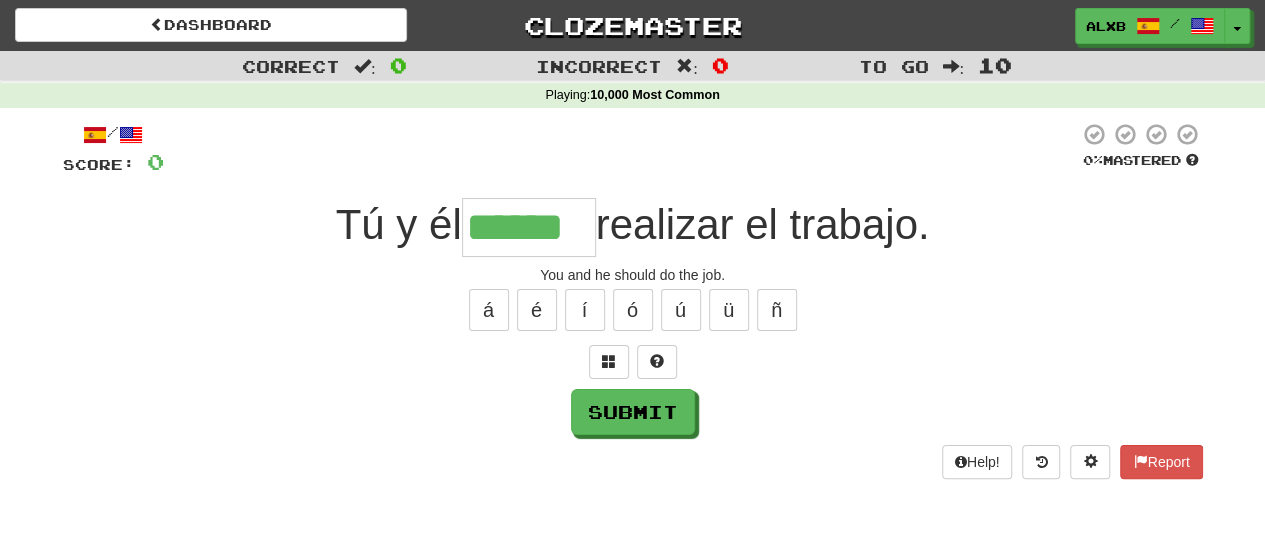 type on "******" 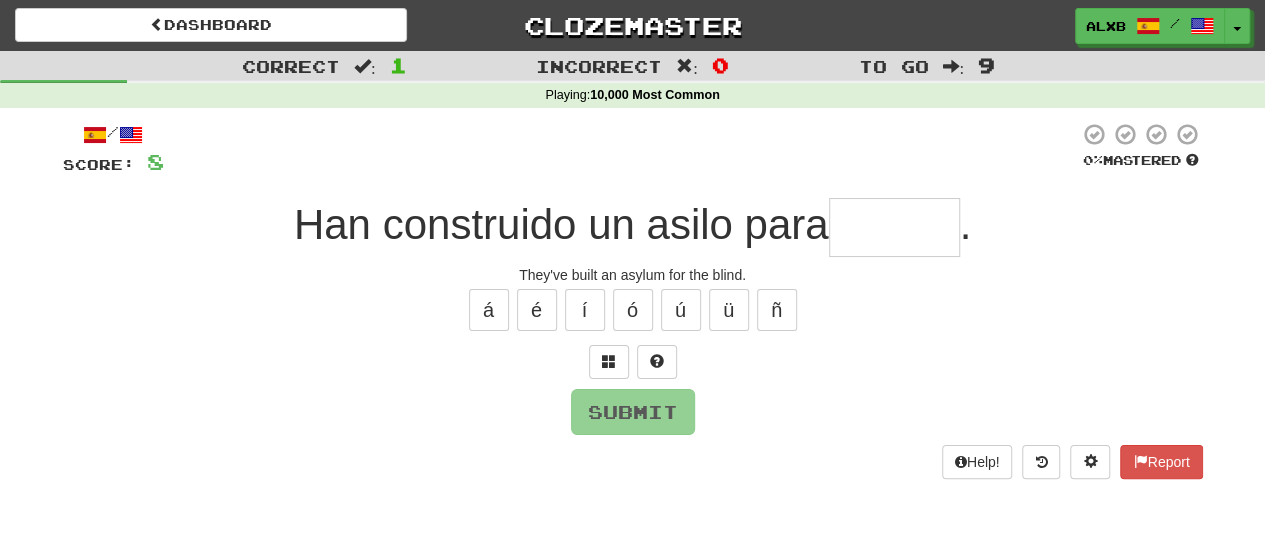 type on "*" 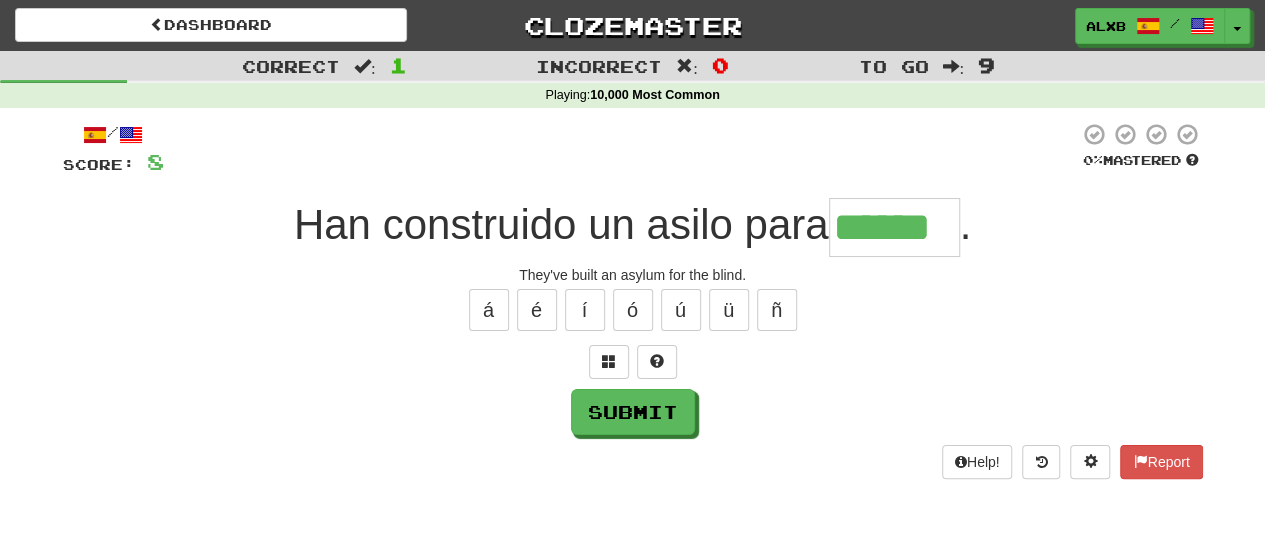type on "******" 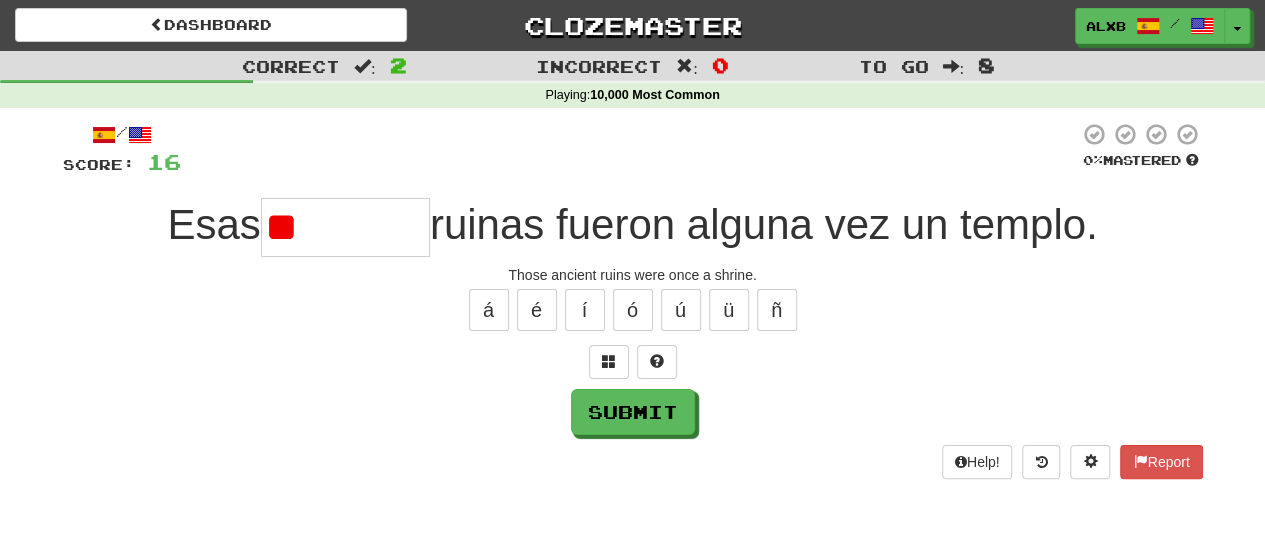 type on "*" 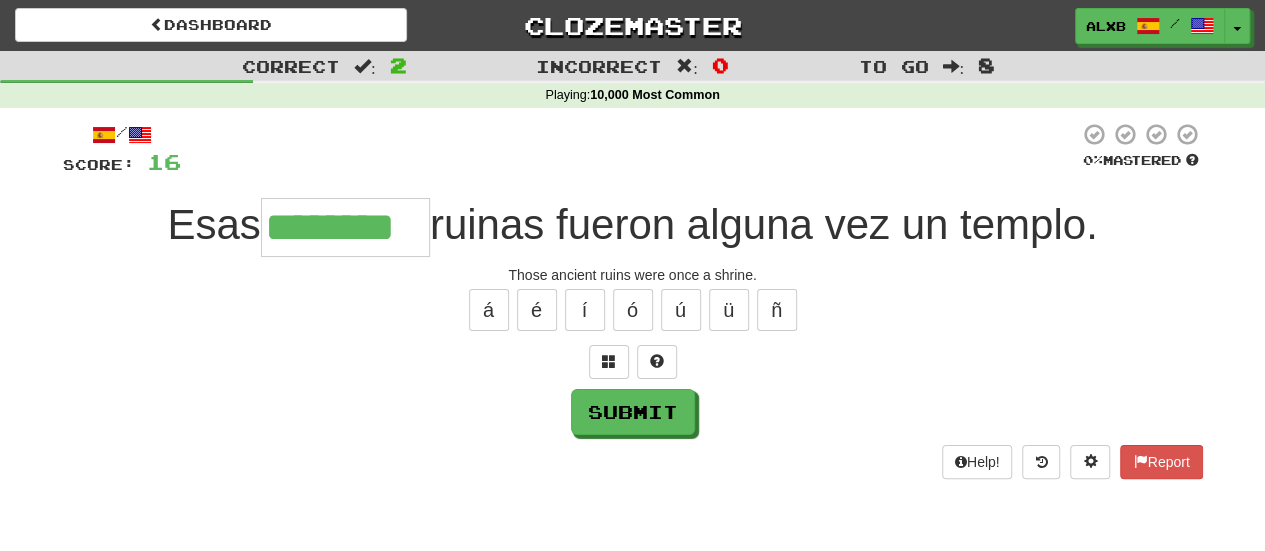 type on "********" 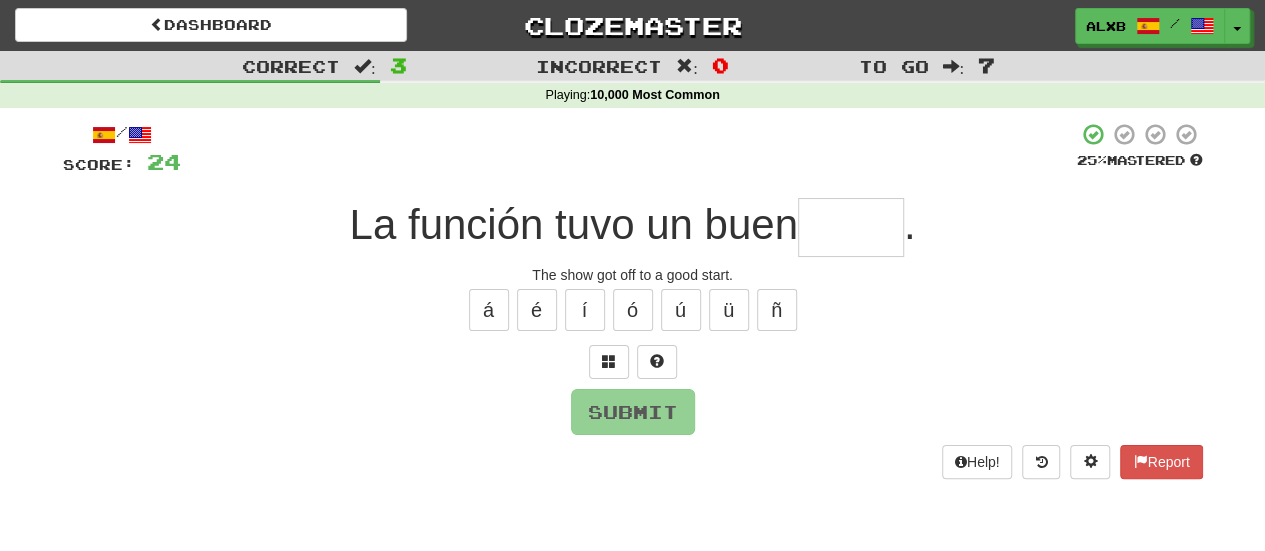 type on "******" 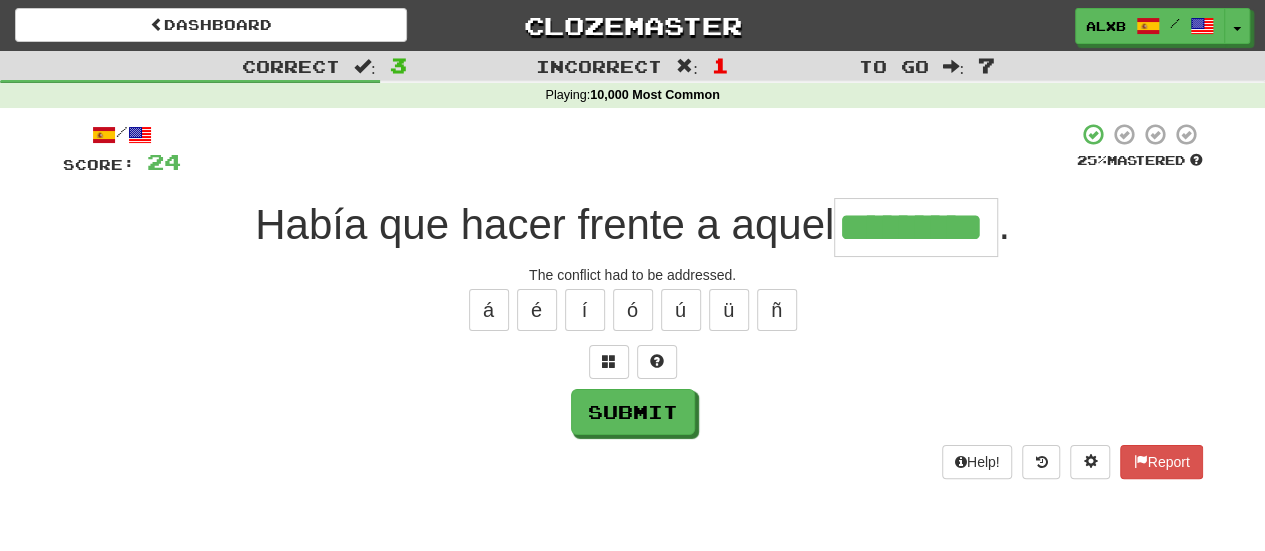 type on "*********" 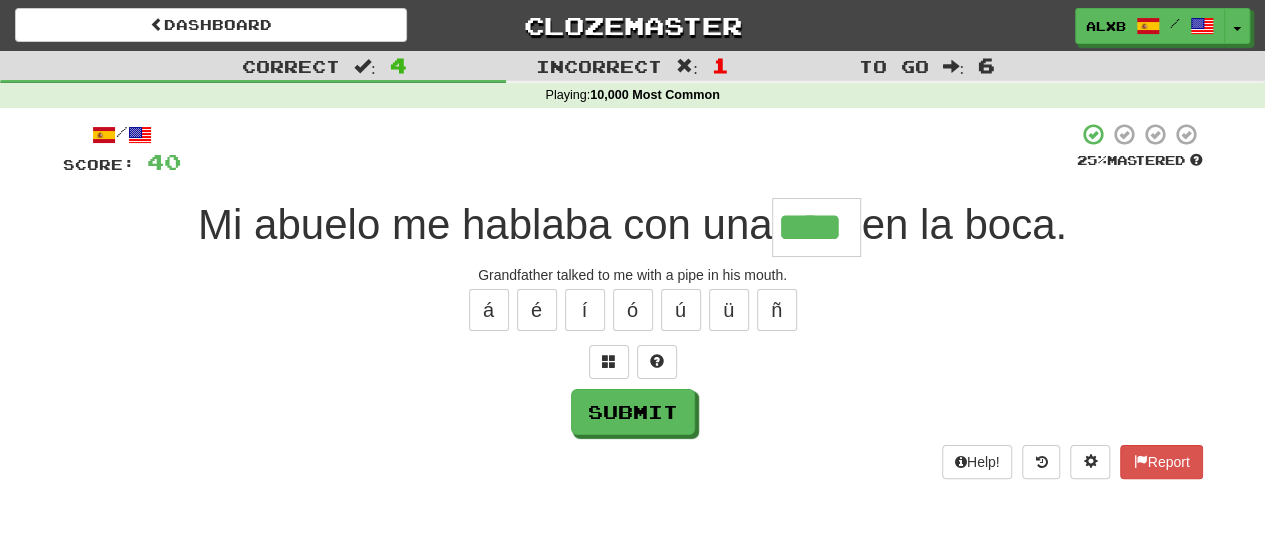 type on "****" 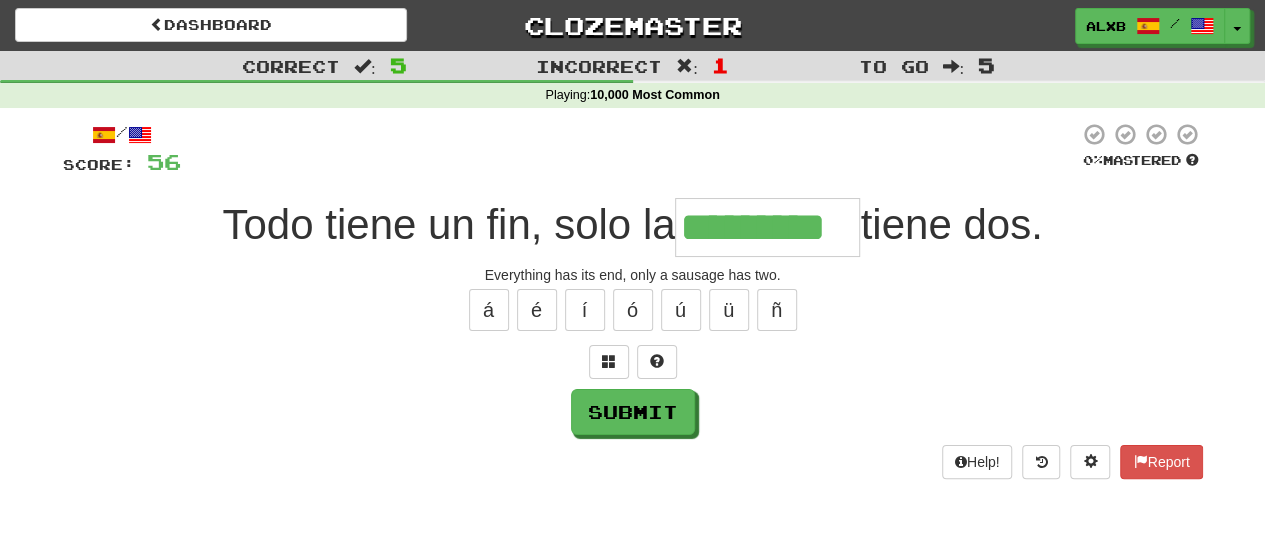 type on "*********" 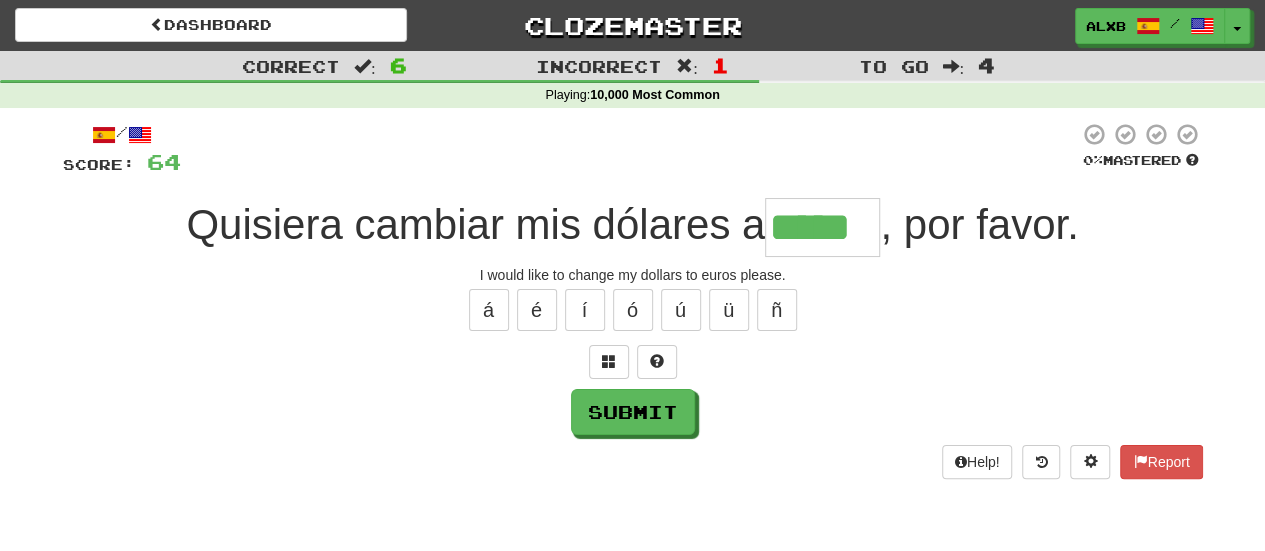 type on "*****" 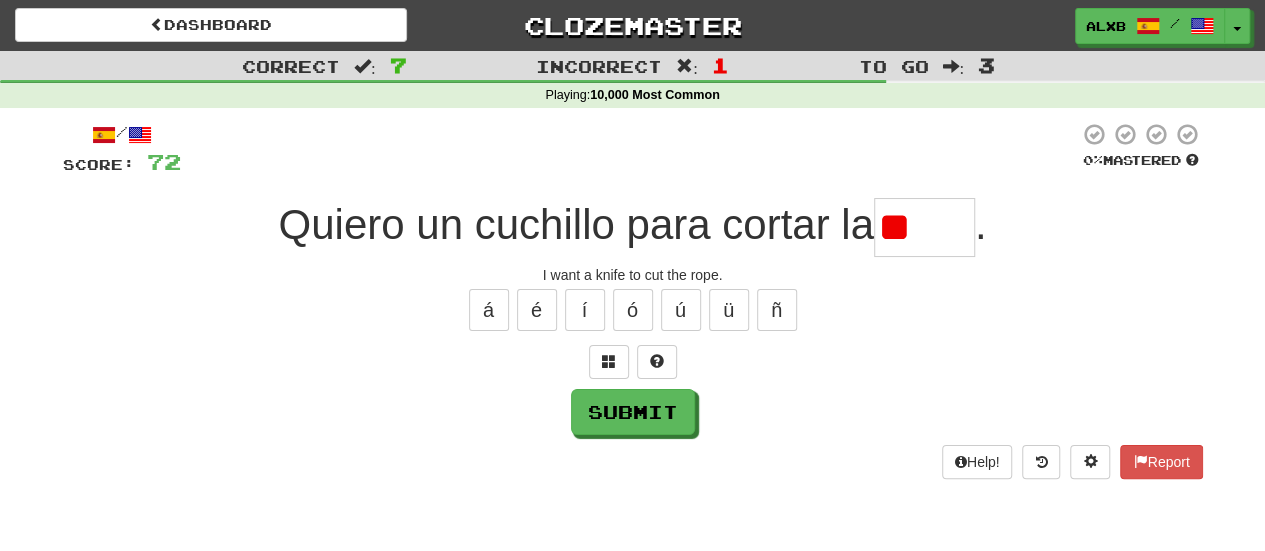 type on "*" 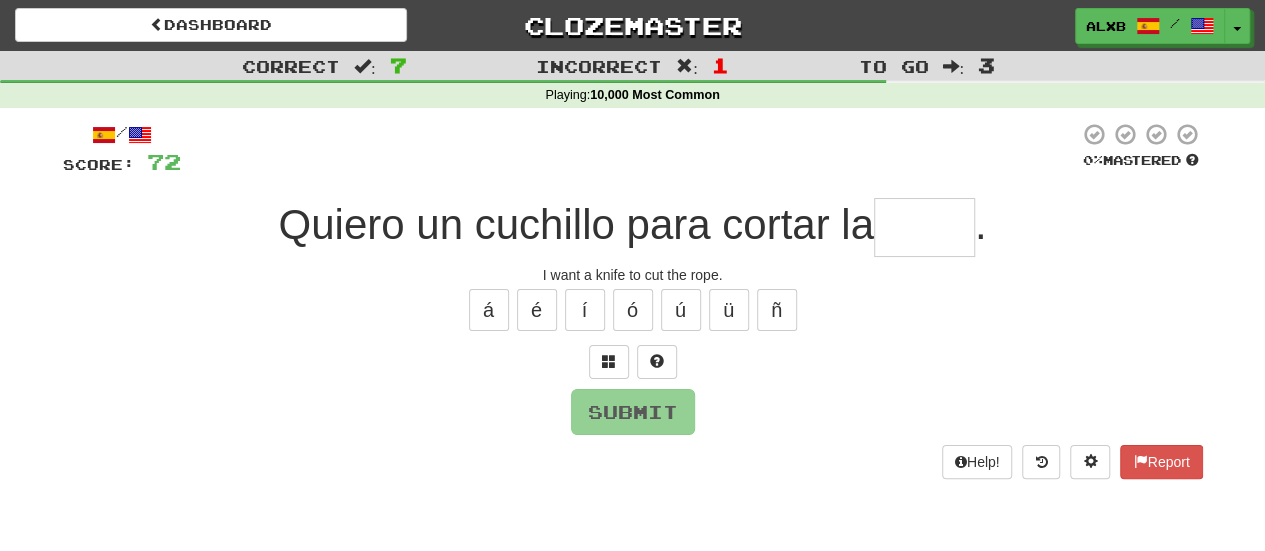 type on "****" 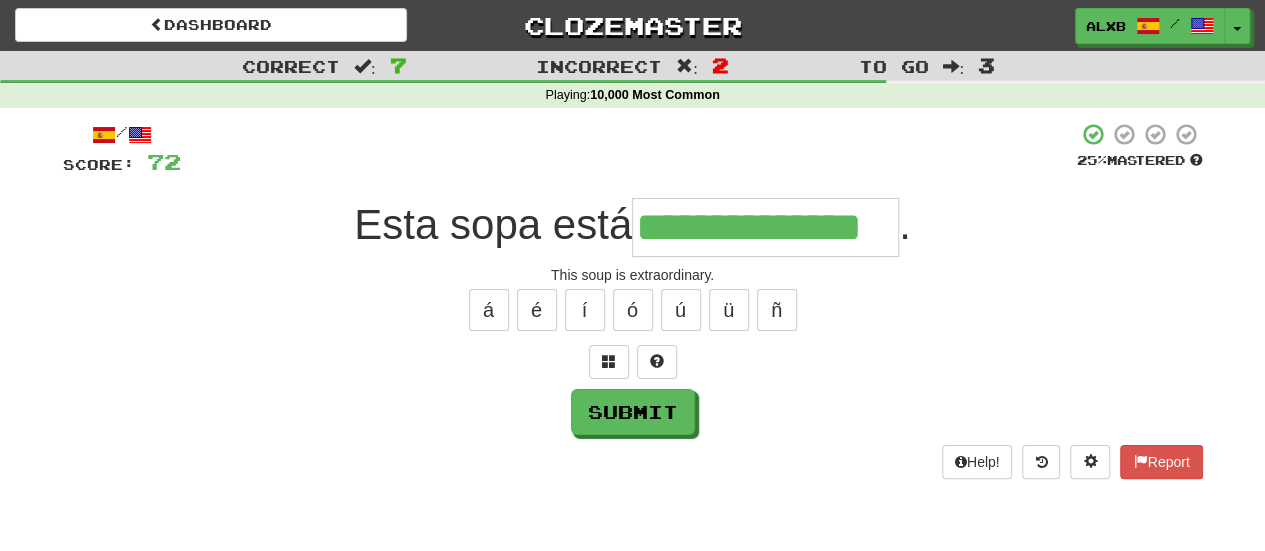 type on "**********" 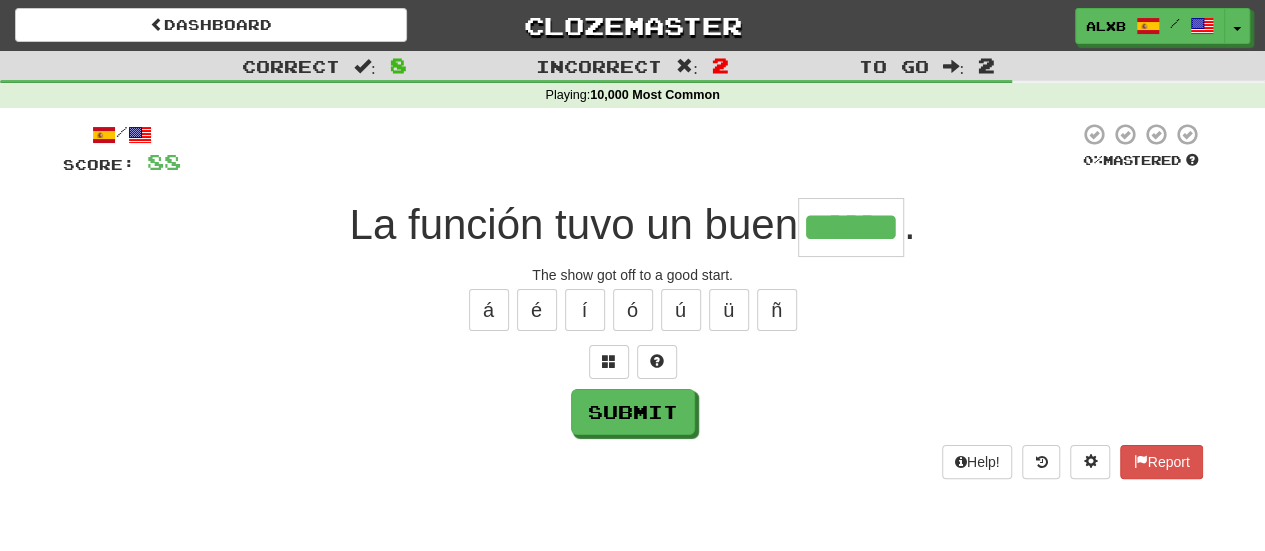 type on "******" 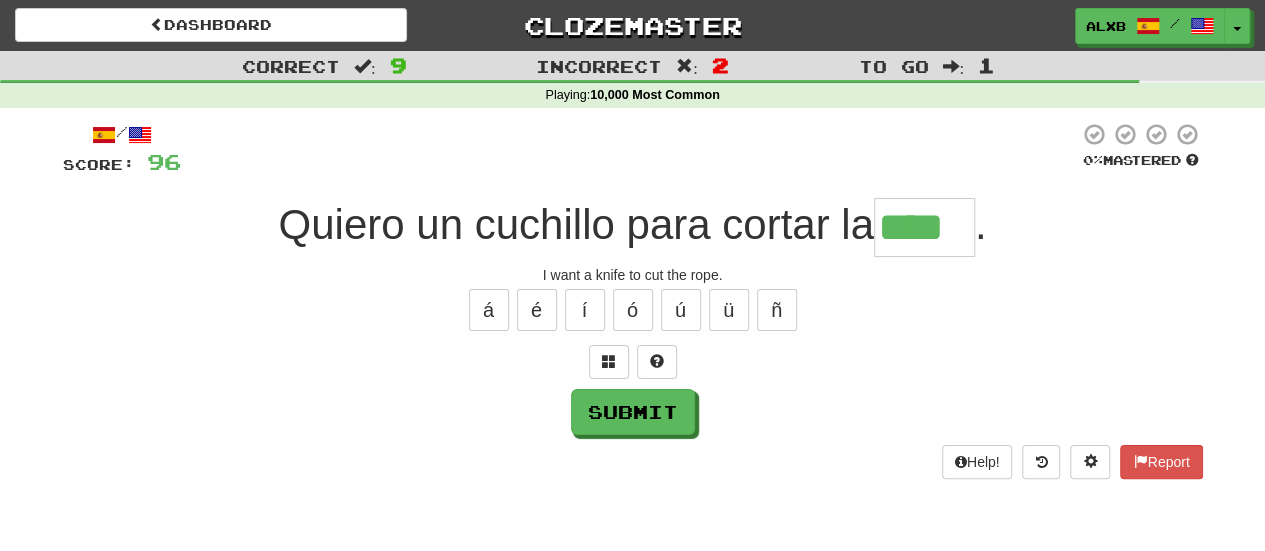 type on "****" 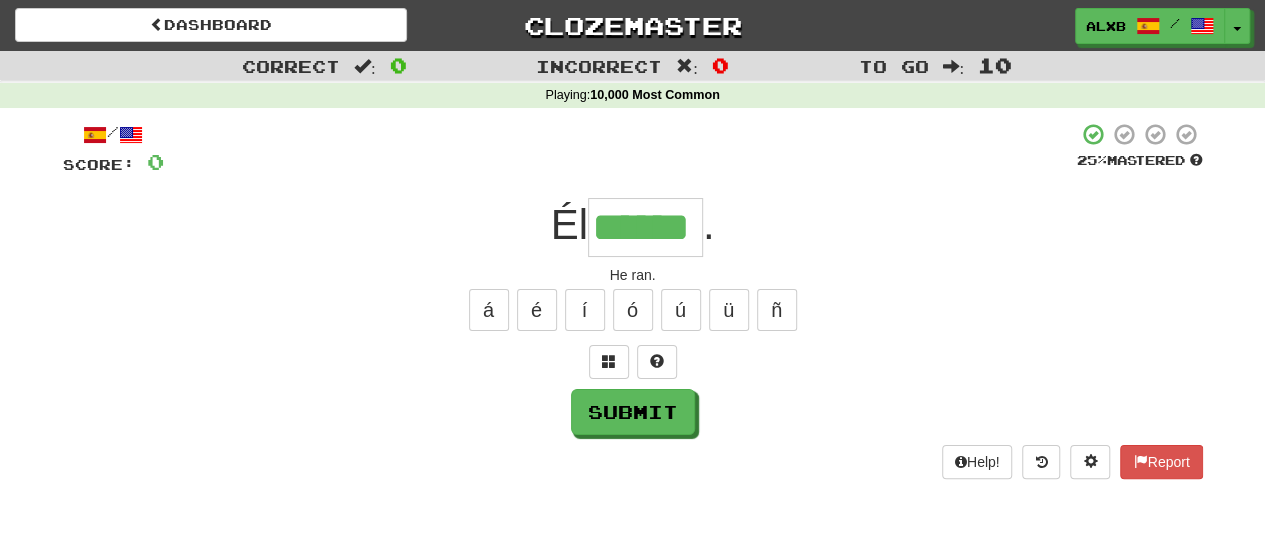 type on "******" 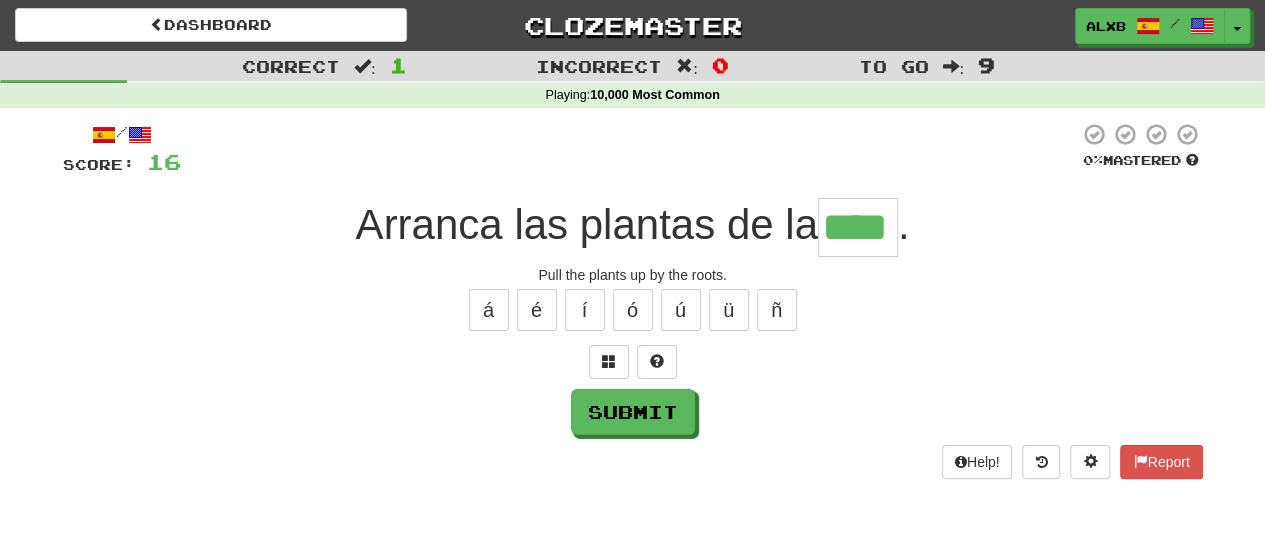 type on "****" 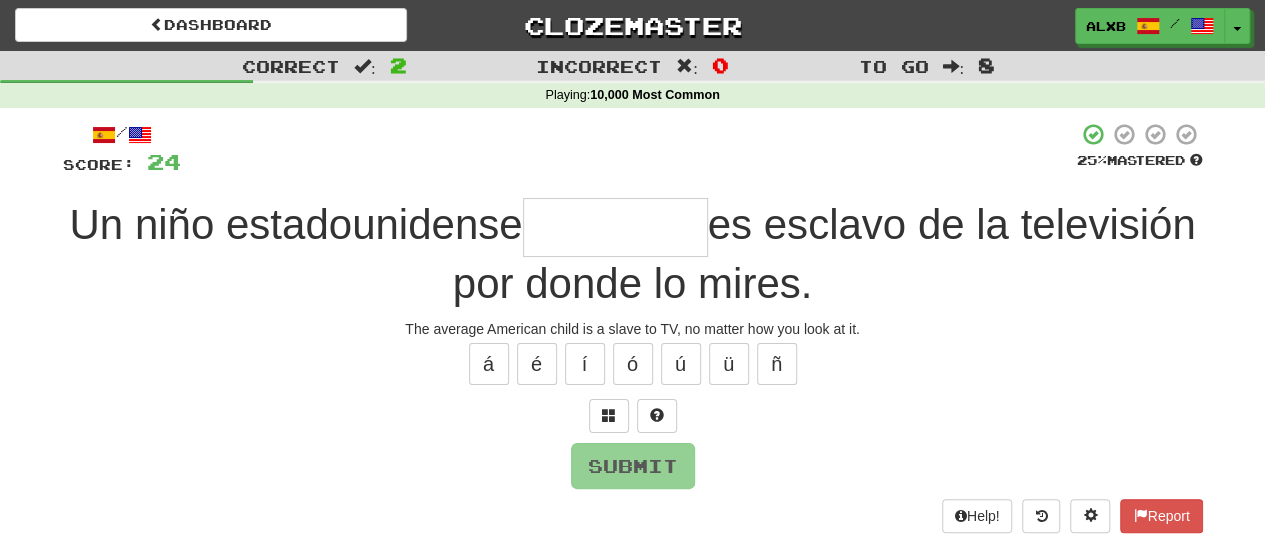 type on "*" 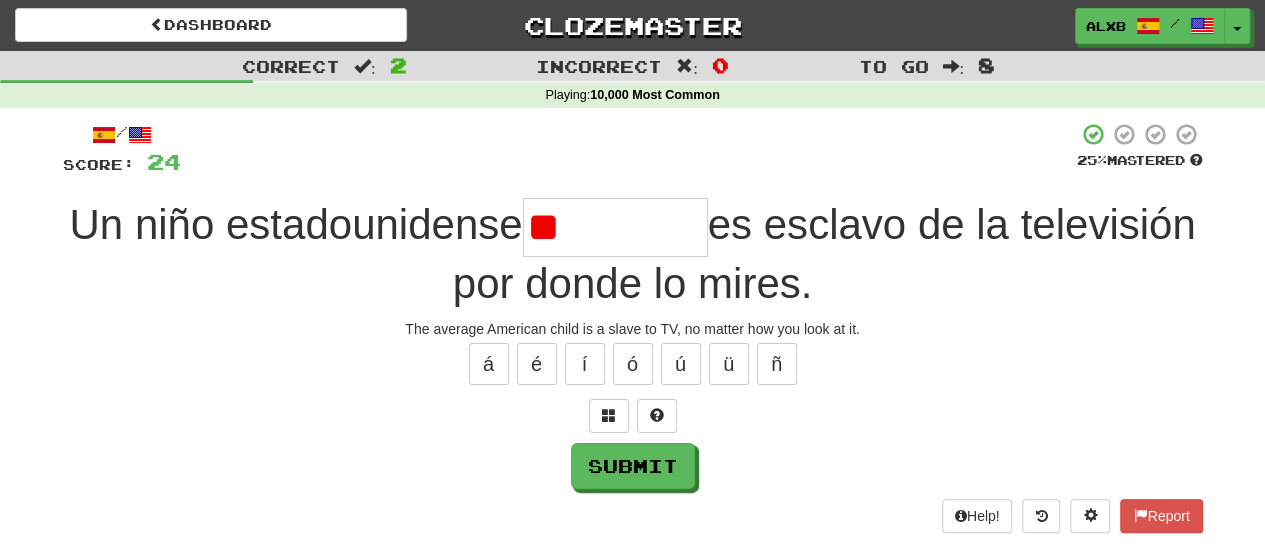 type on "*" 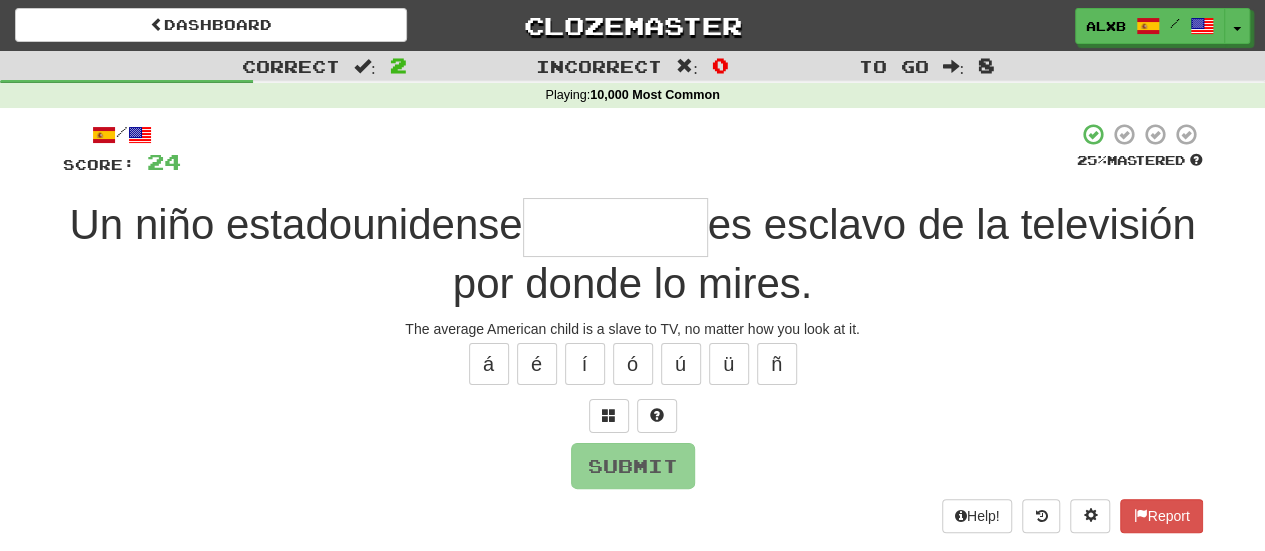 type on "********" 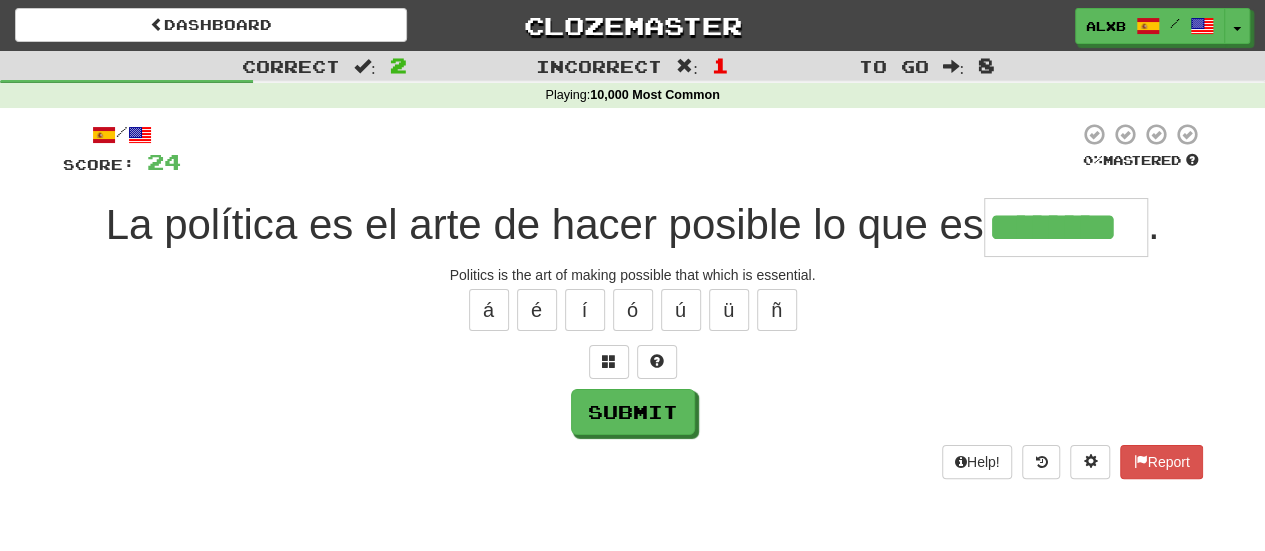 type on "********" 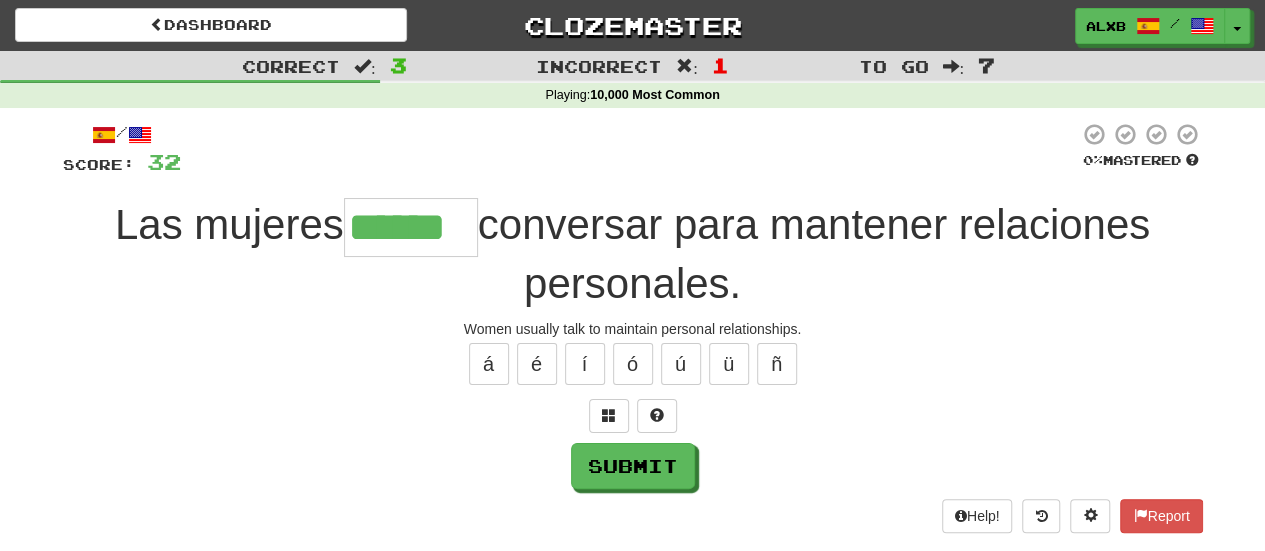 type on "******" 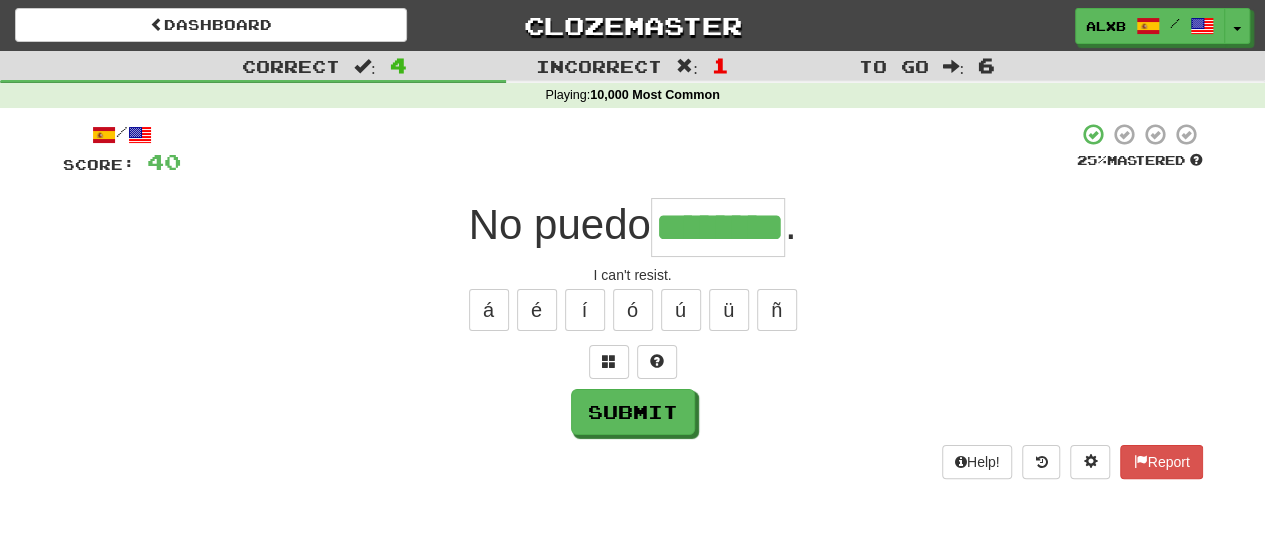 type on "********" 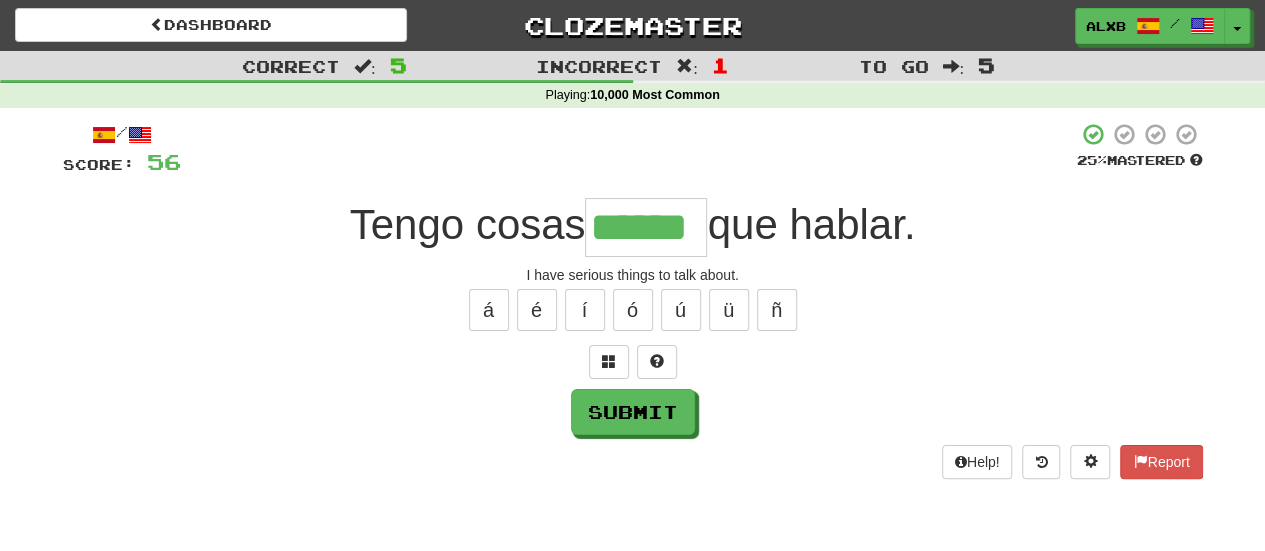 type on "******" 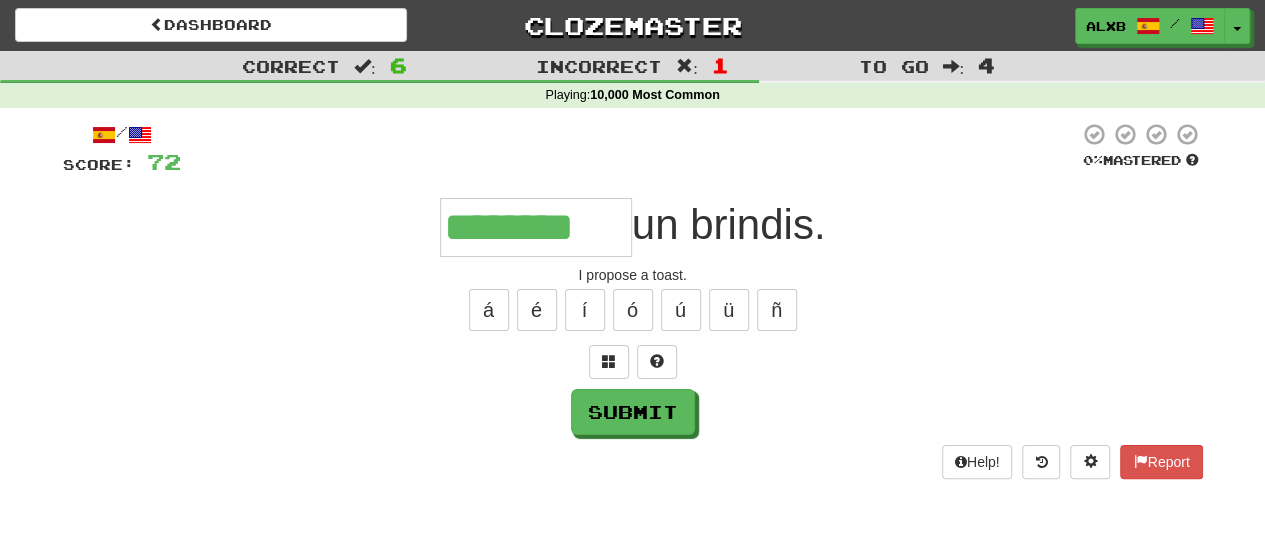type on "********" 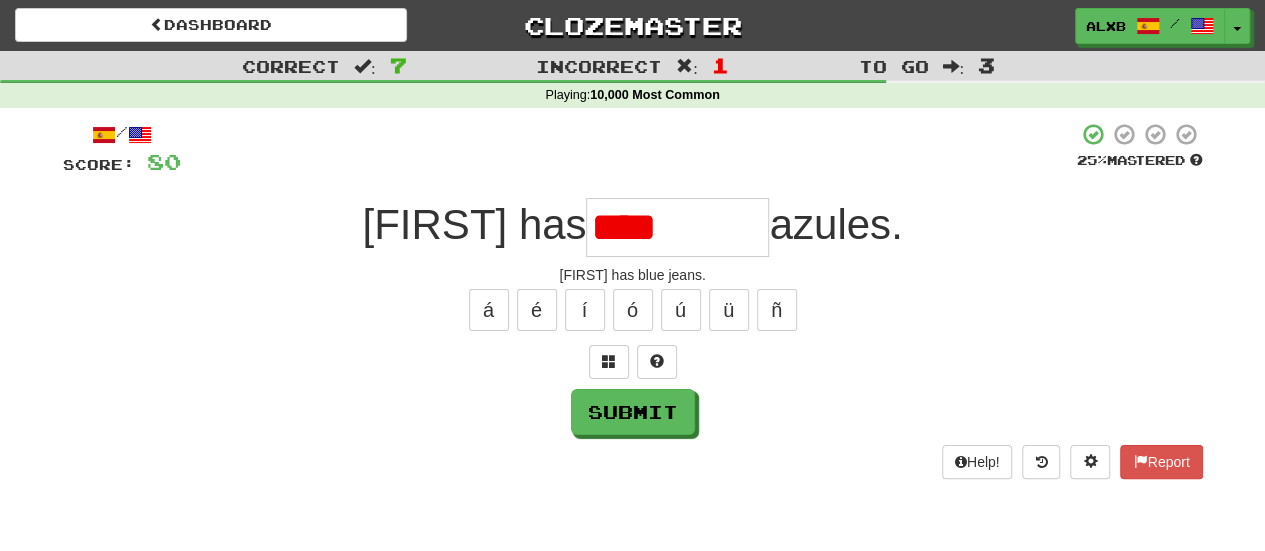 type on "********" 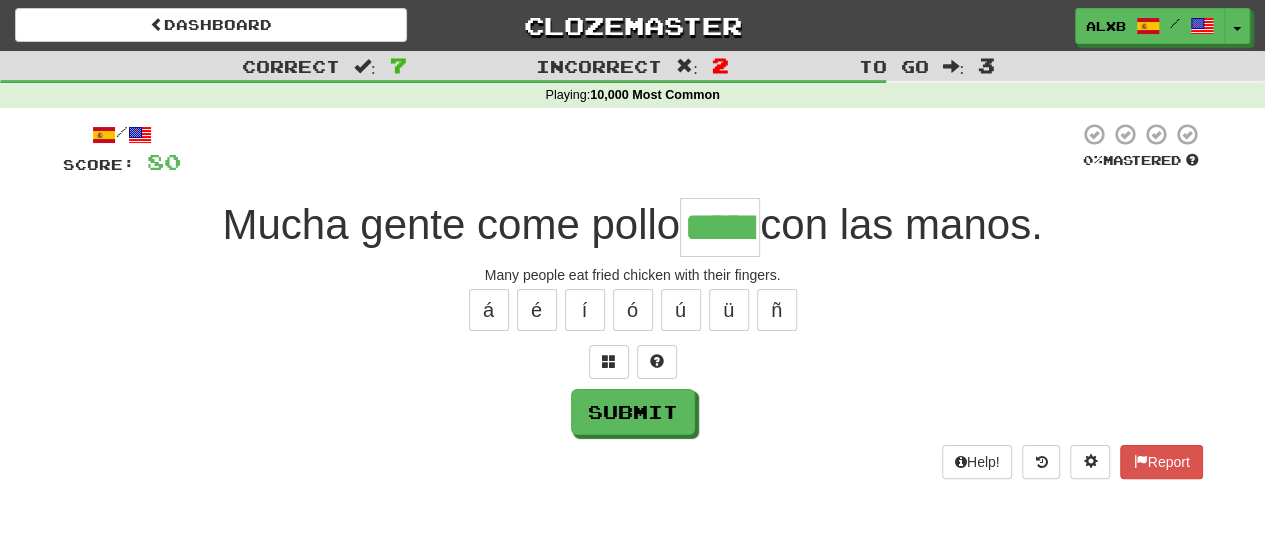 type on "*****" 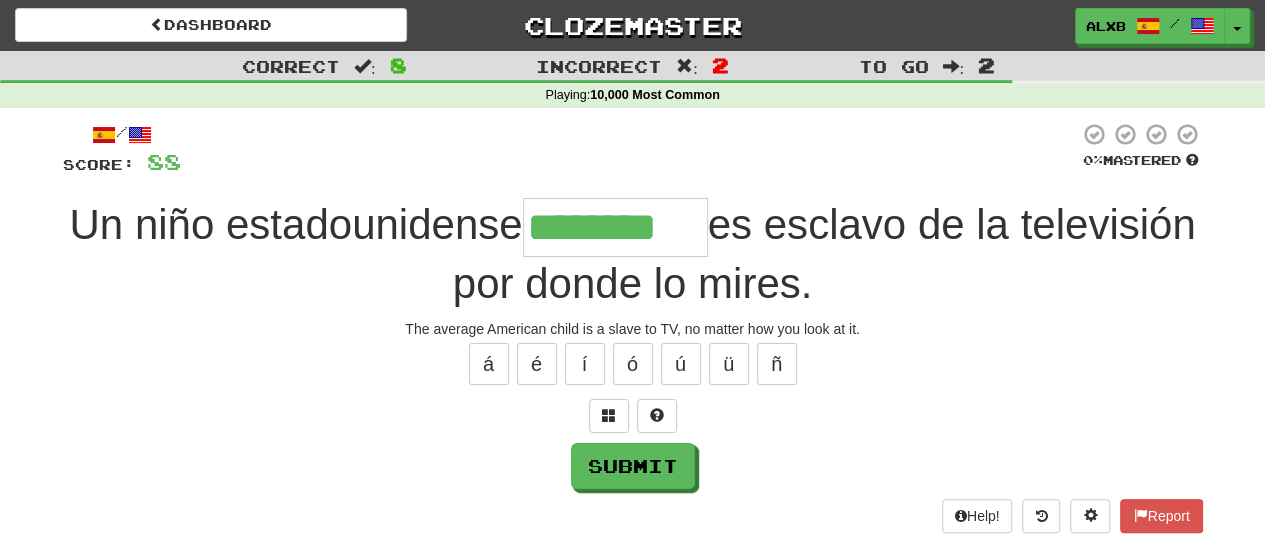 type on "********" 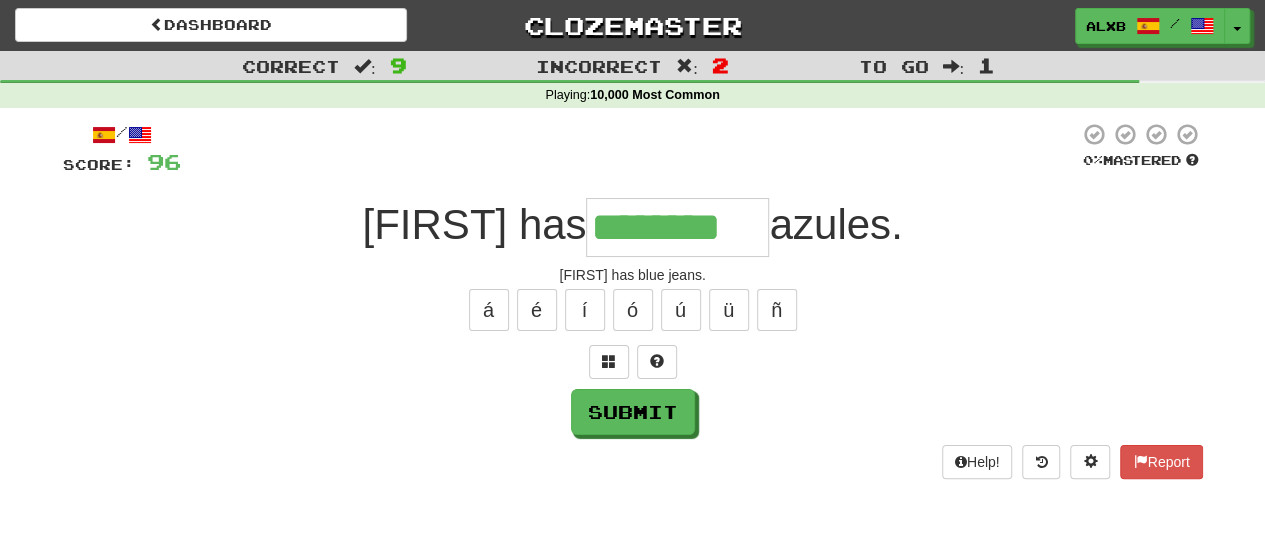 type on "********" 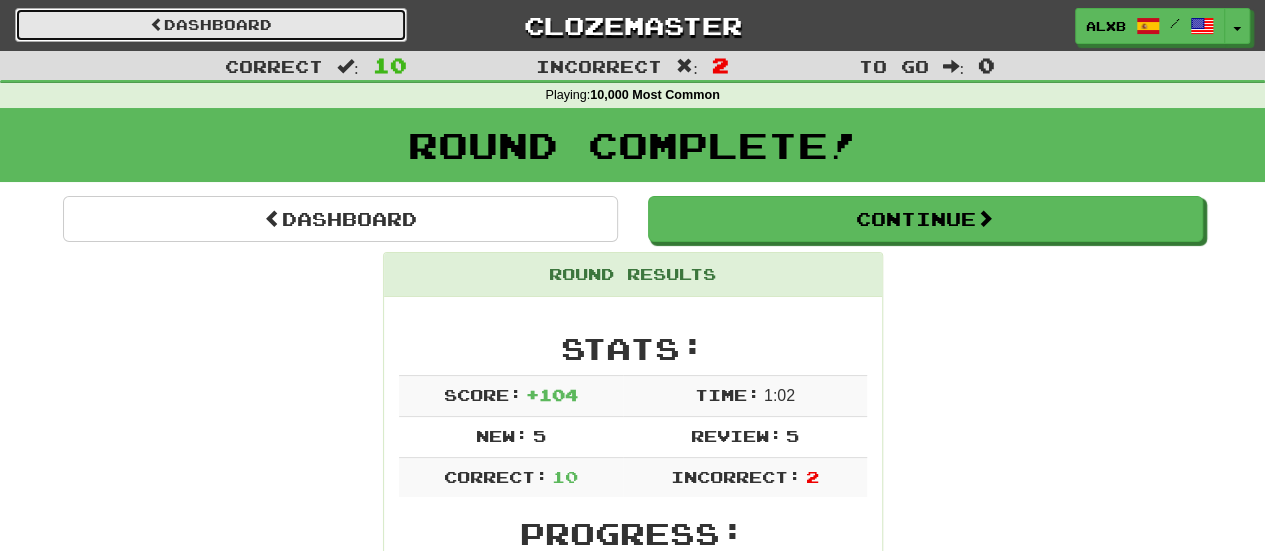 click on "Dashboard" at bounding box center [211, 25] 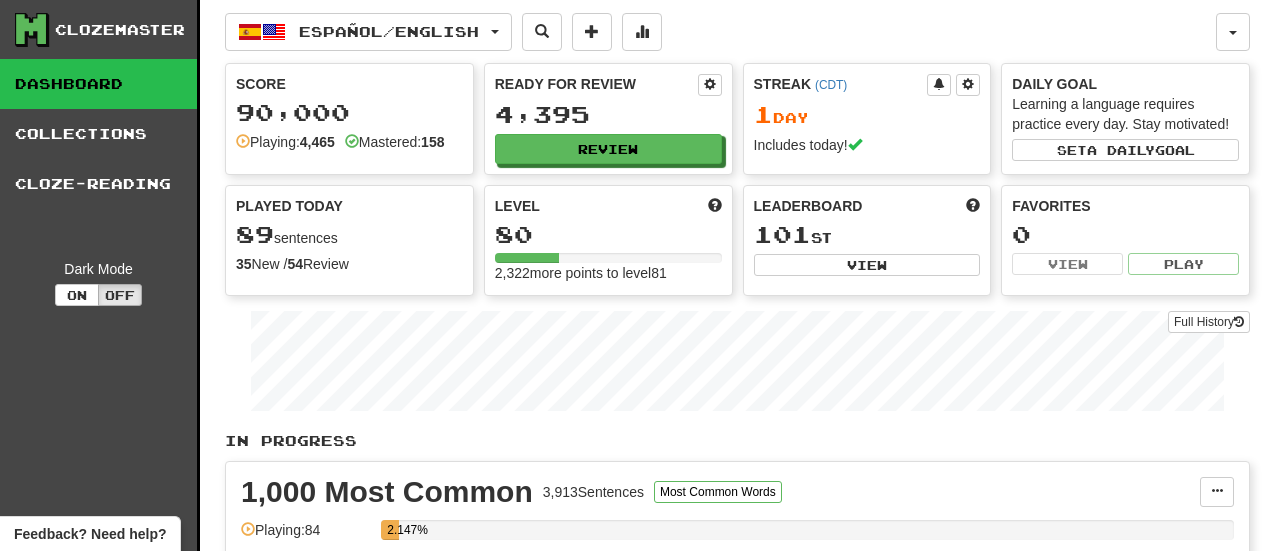 scroll, scrollTop: 0, scrollLeft: 0, axis: both 